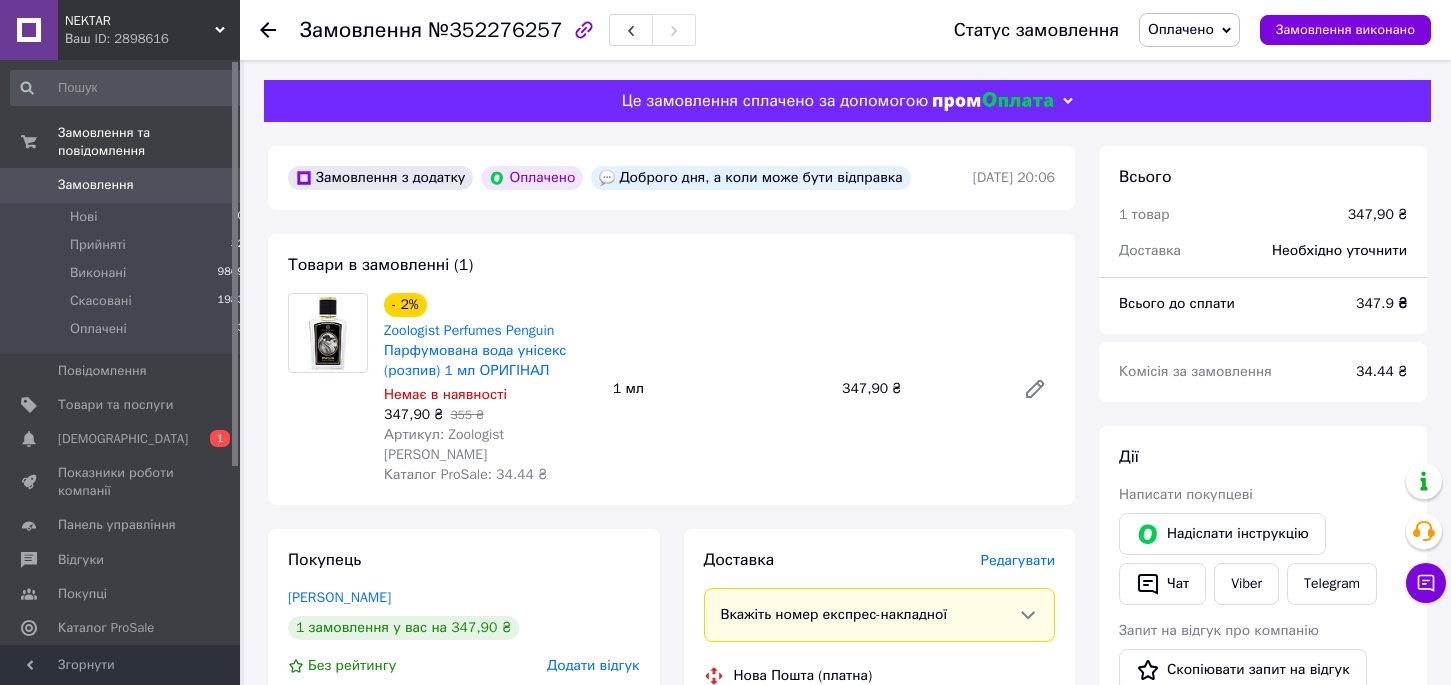 scroll, scrollTop: 0, scrollLeft: 0, axis: both 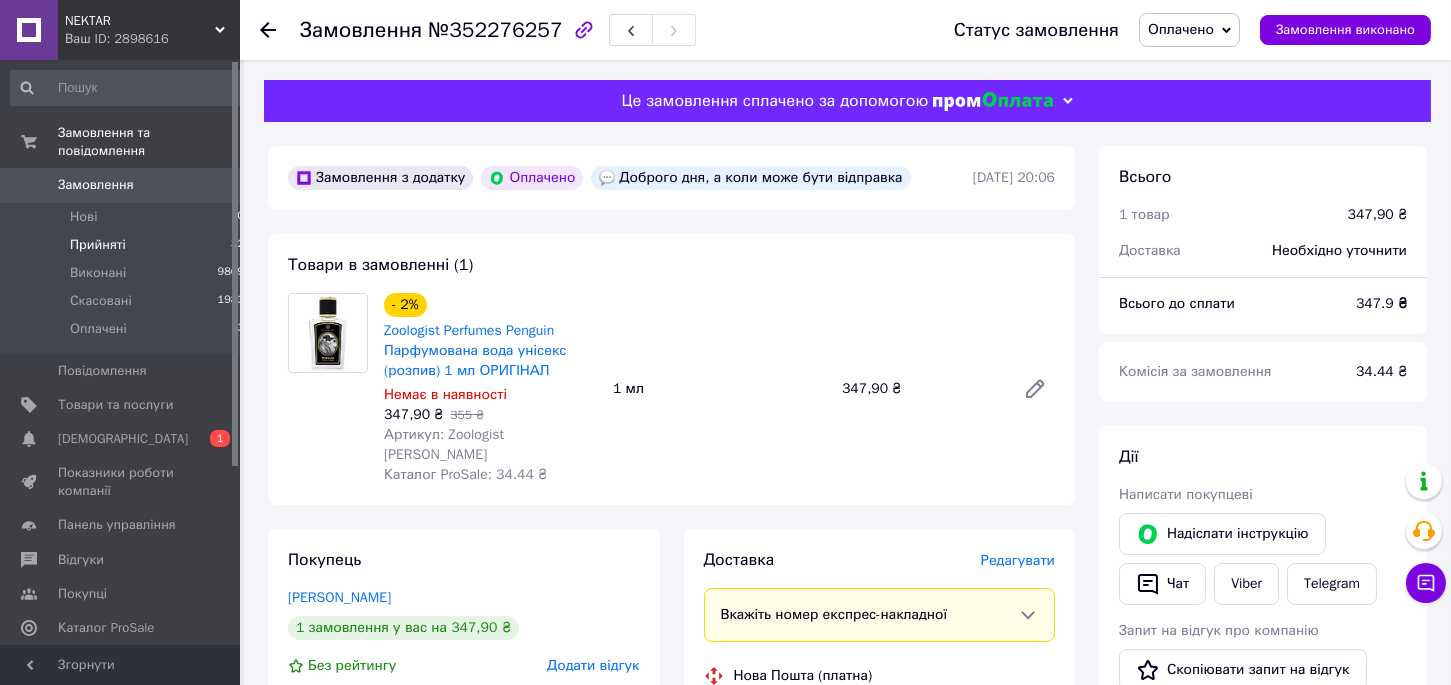 click on "Прийняті" at bounding box center (98, 245) 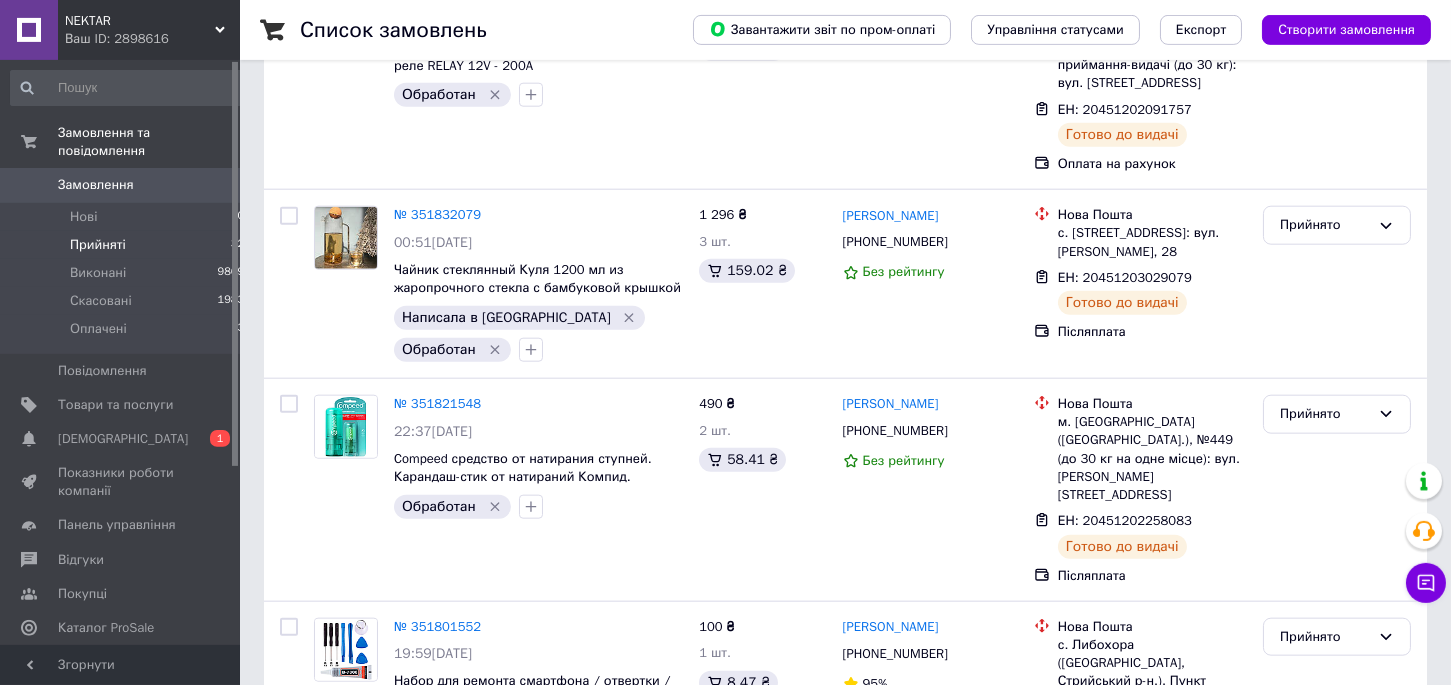 scroll, scrollTop: 5759, scrollLeft: 0, axis: vertical 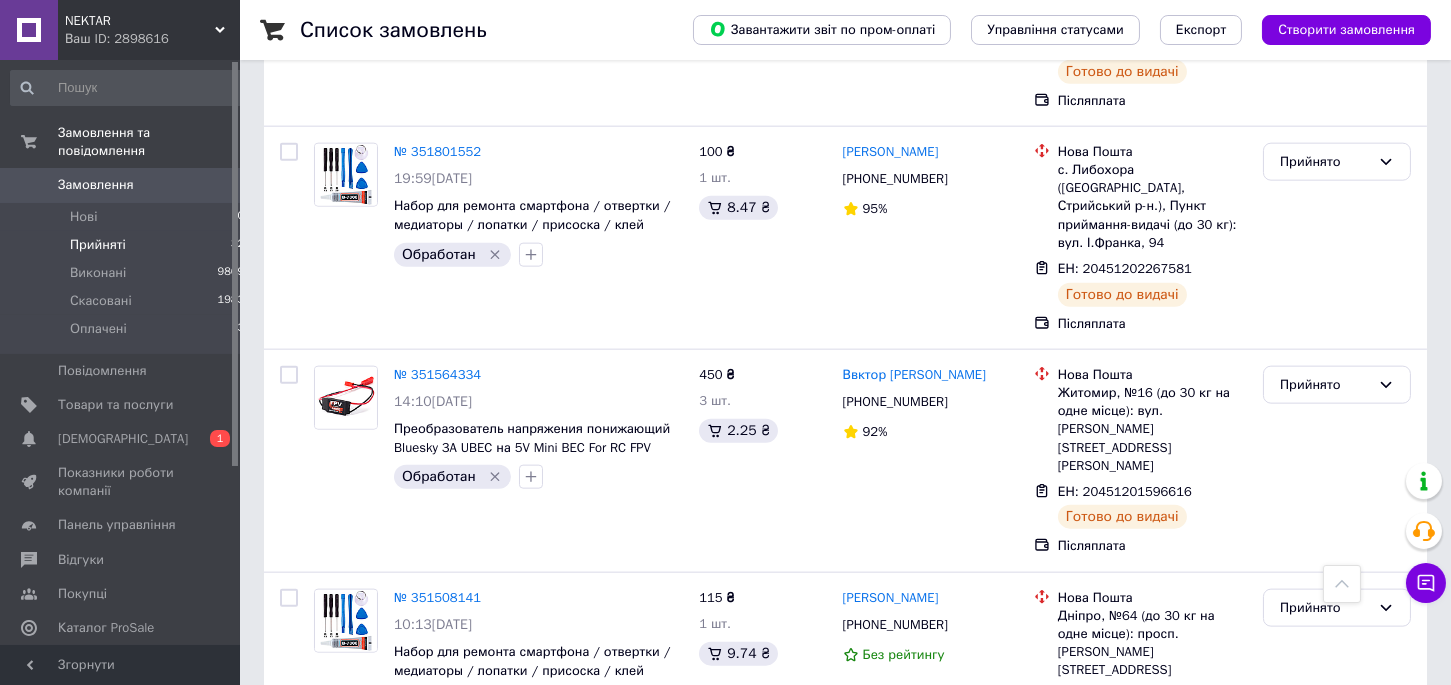 click on "№ 350986138" at bounding box center [437, 801] 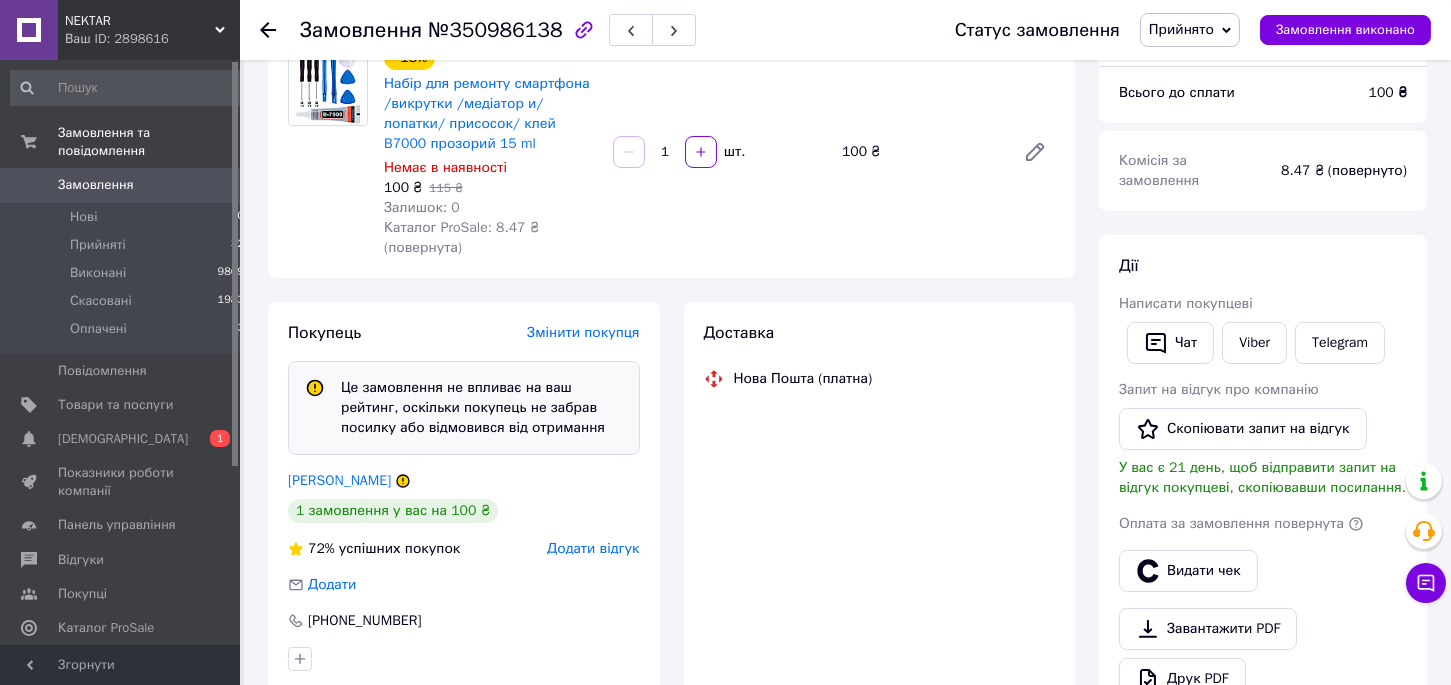 scroll, scrollTop: 273, scrollLeft: 0, axis: vertical 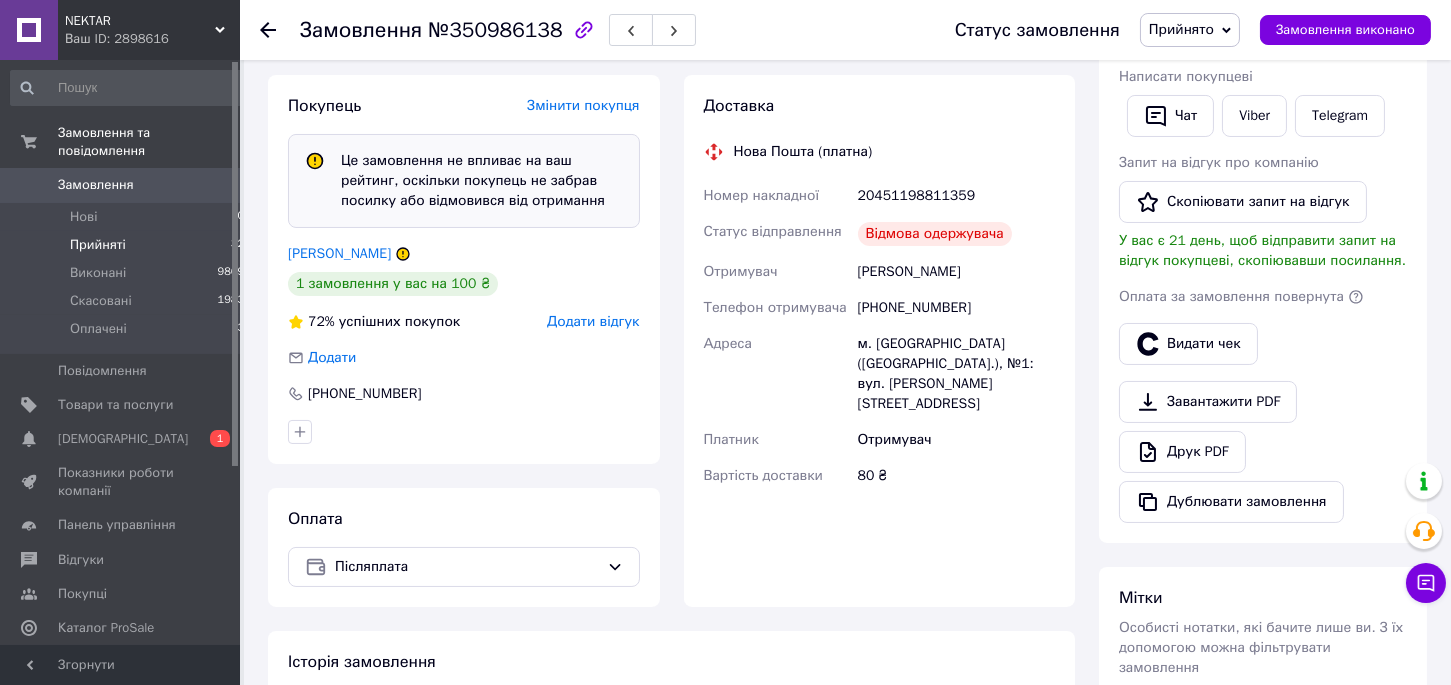 click on "Прийняті" at bounding box center (98, 245) 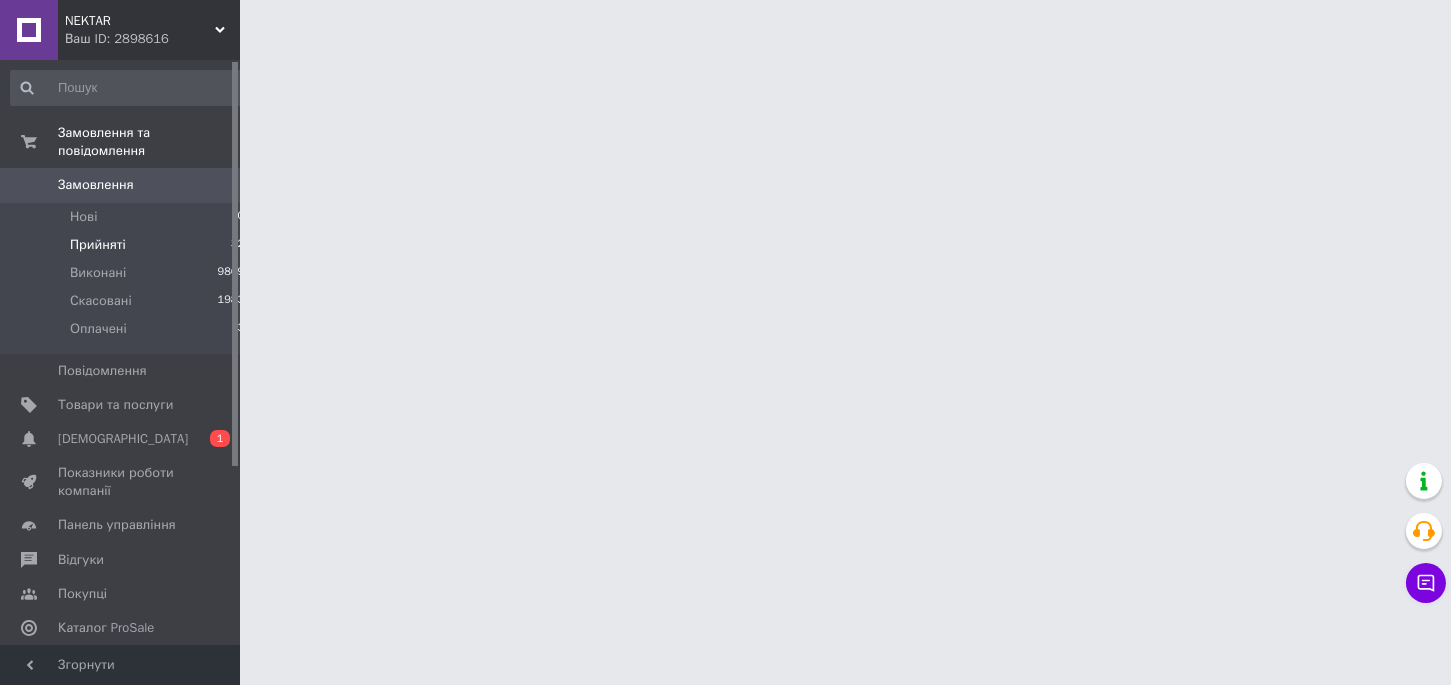scroll, scrollTop: 0, scrollLeft: 0, axis: both 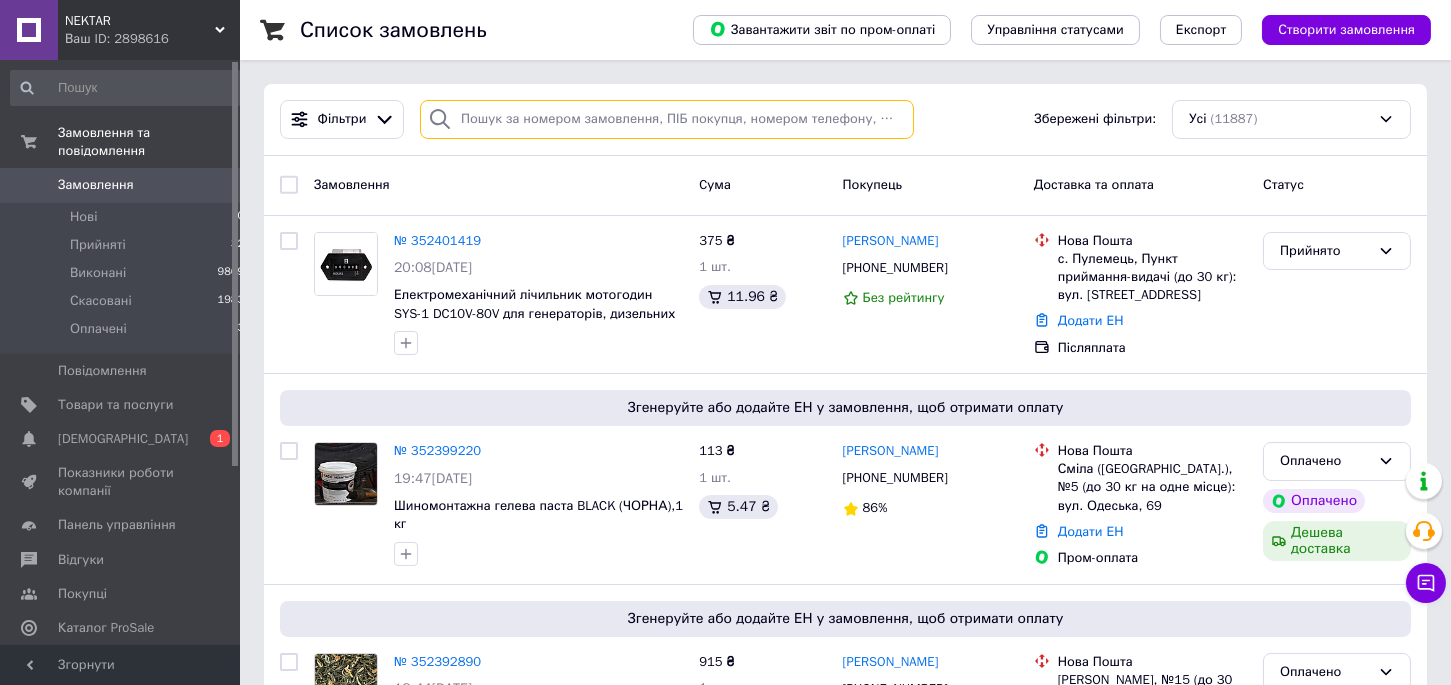 click at bounding box center (667, 119) 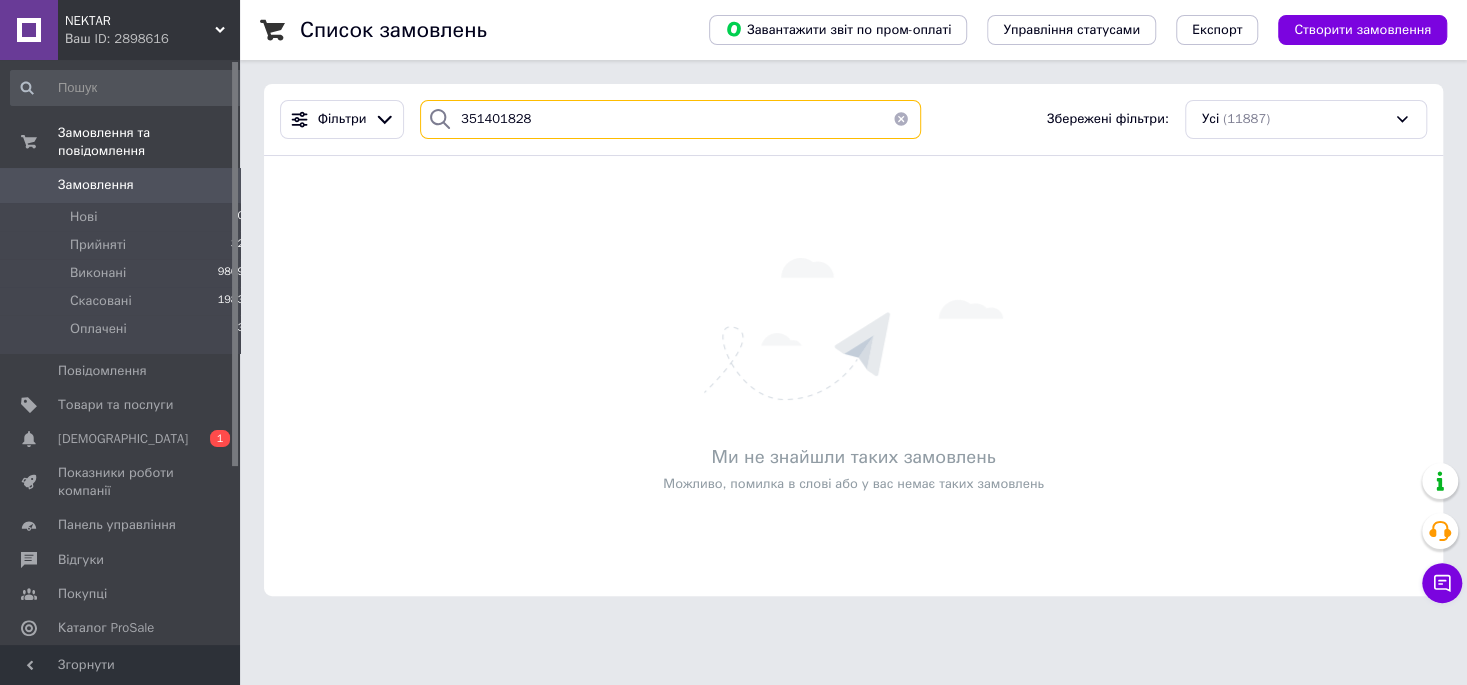 type on "351401828" 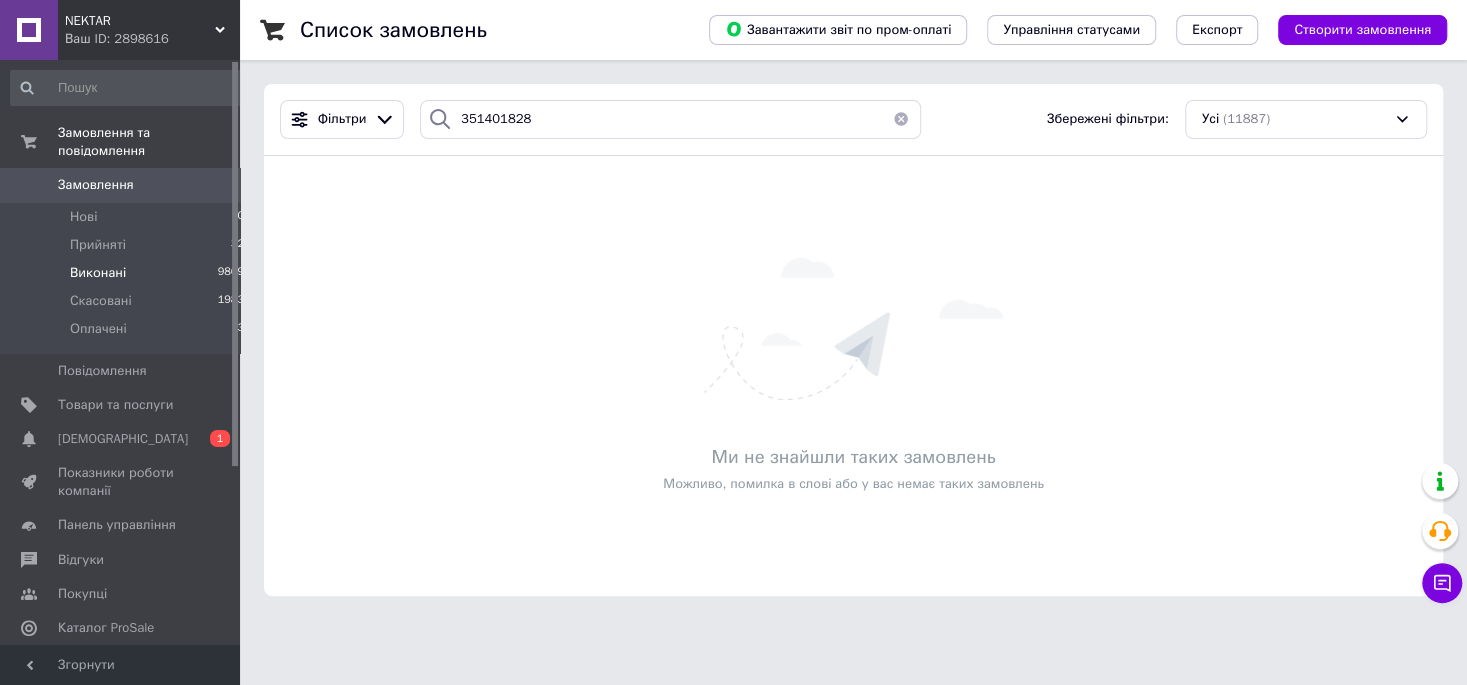 click on "Виконані" at bounding box center [98, 273] 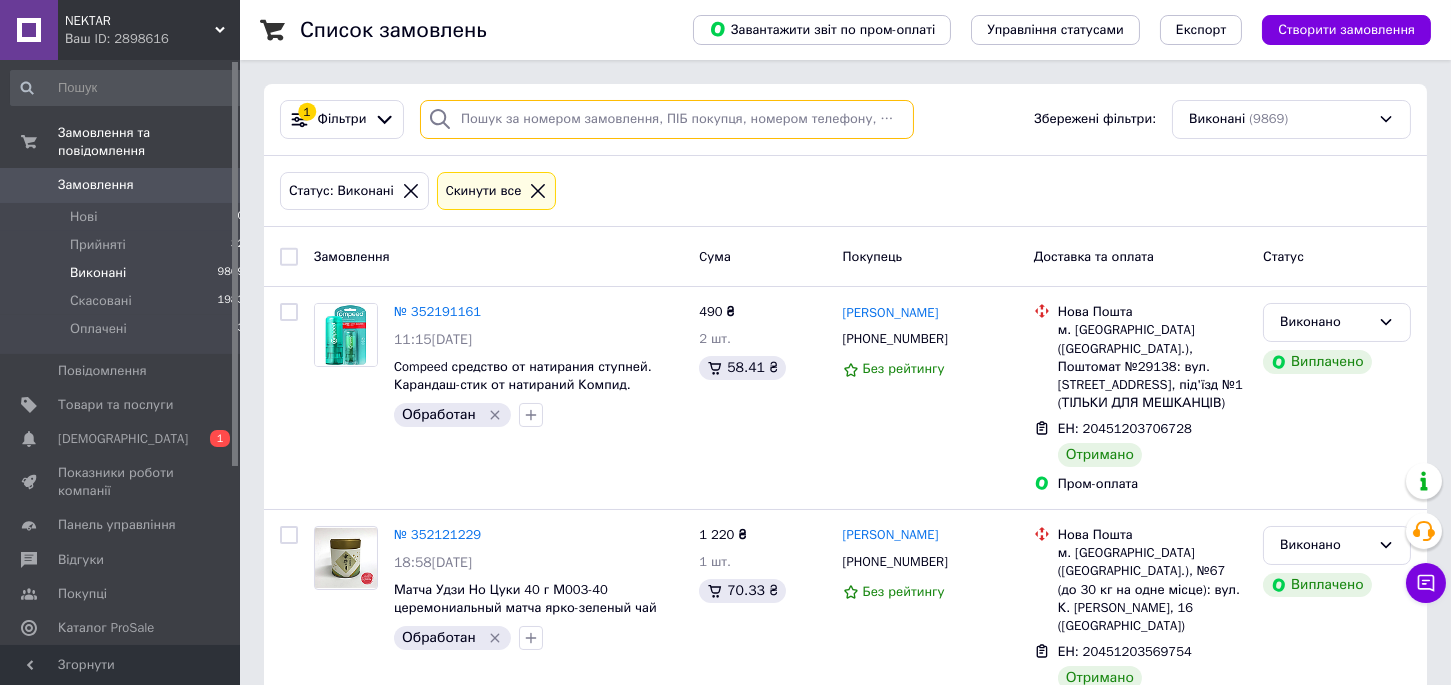 click at bounding box center [667, 119] 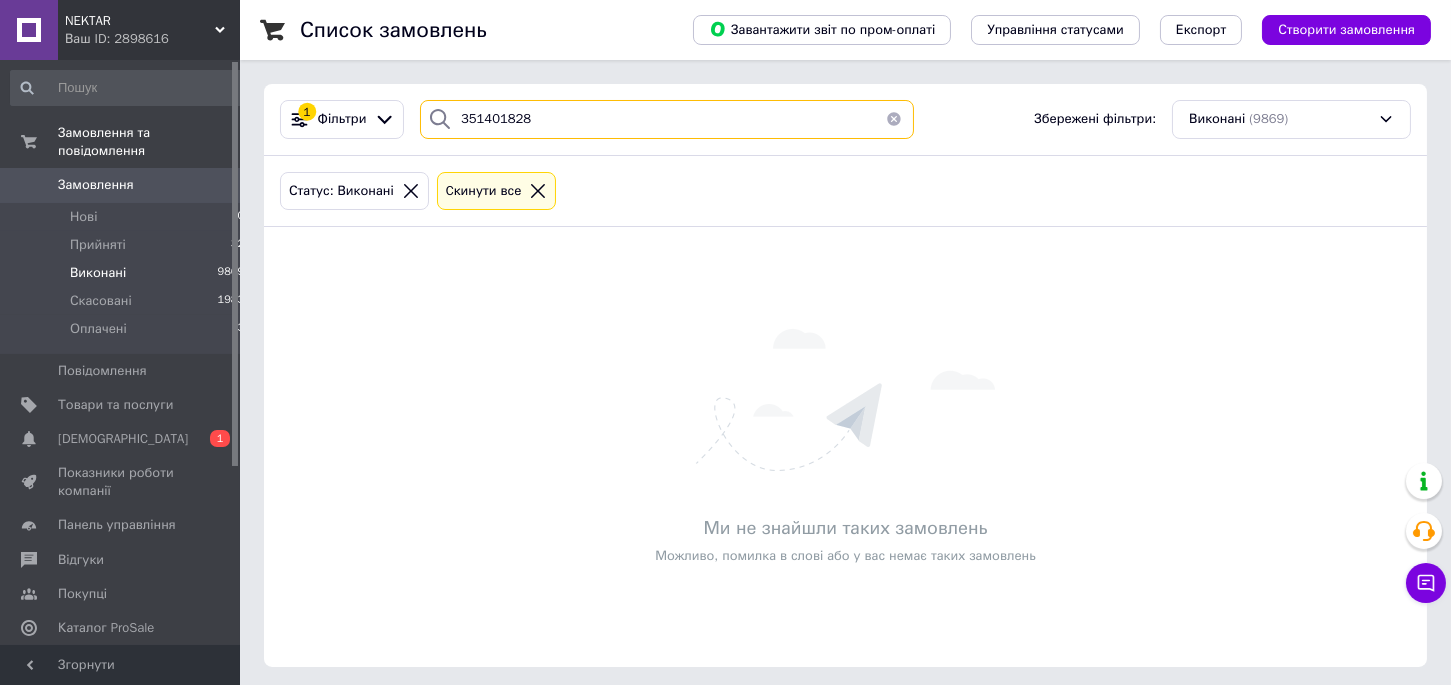 type on "351401828" 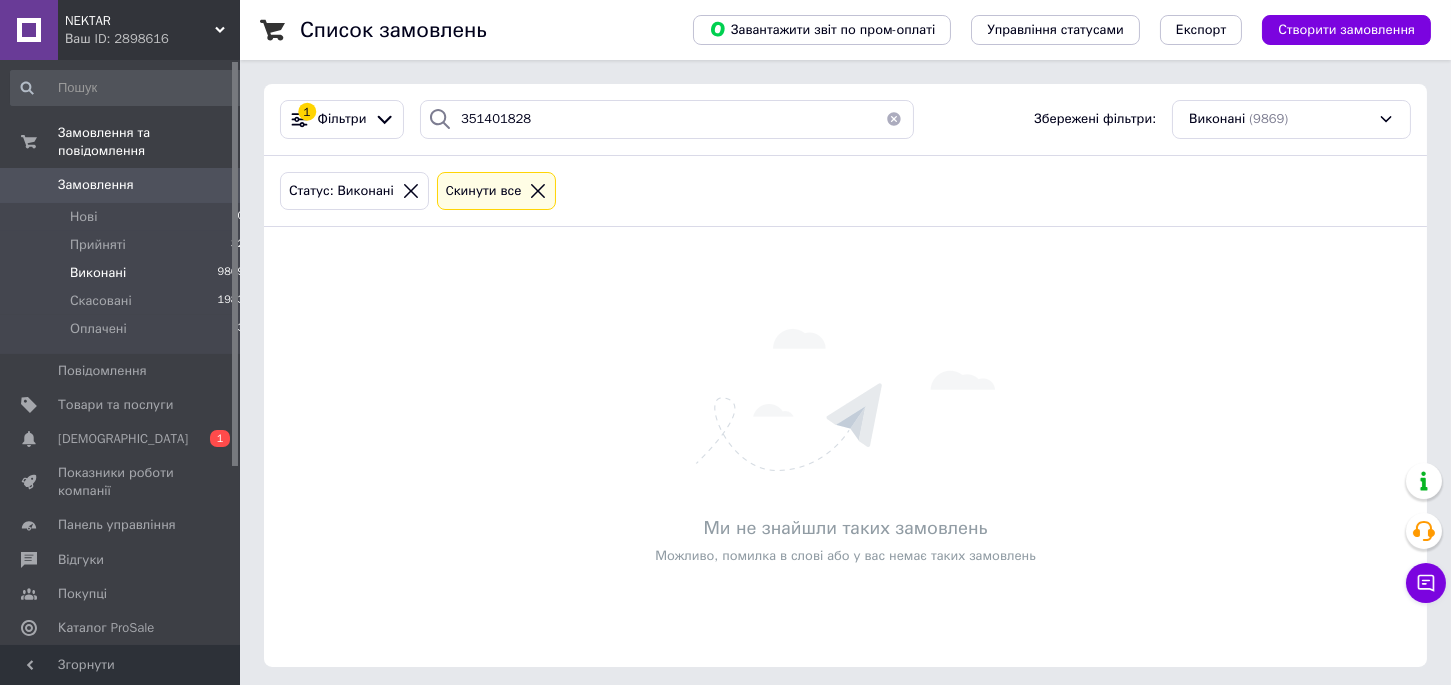 click at bounding box center (894, 119) 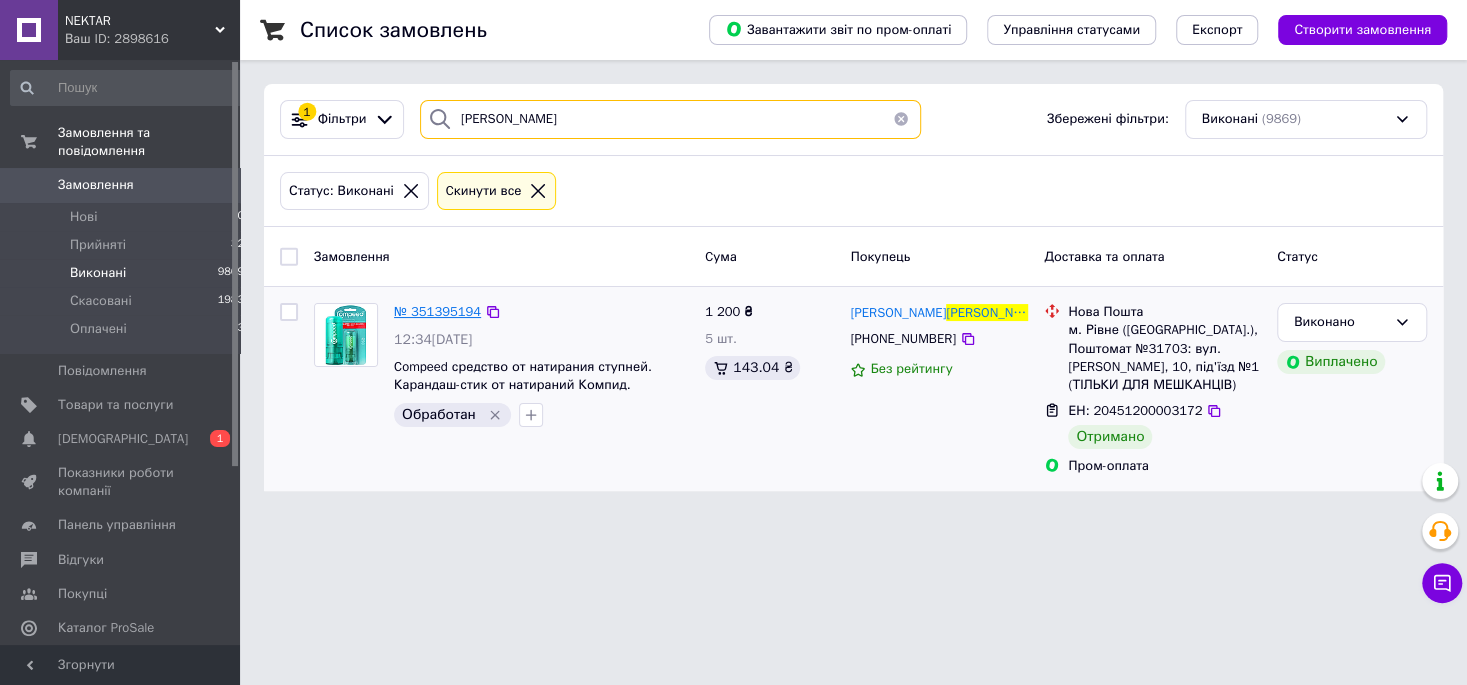 type on "[PERSON_NAME]" 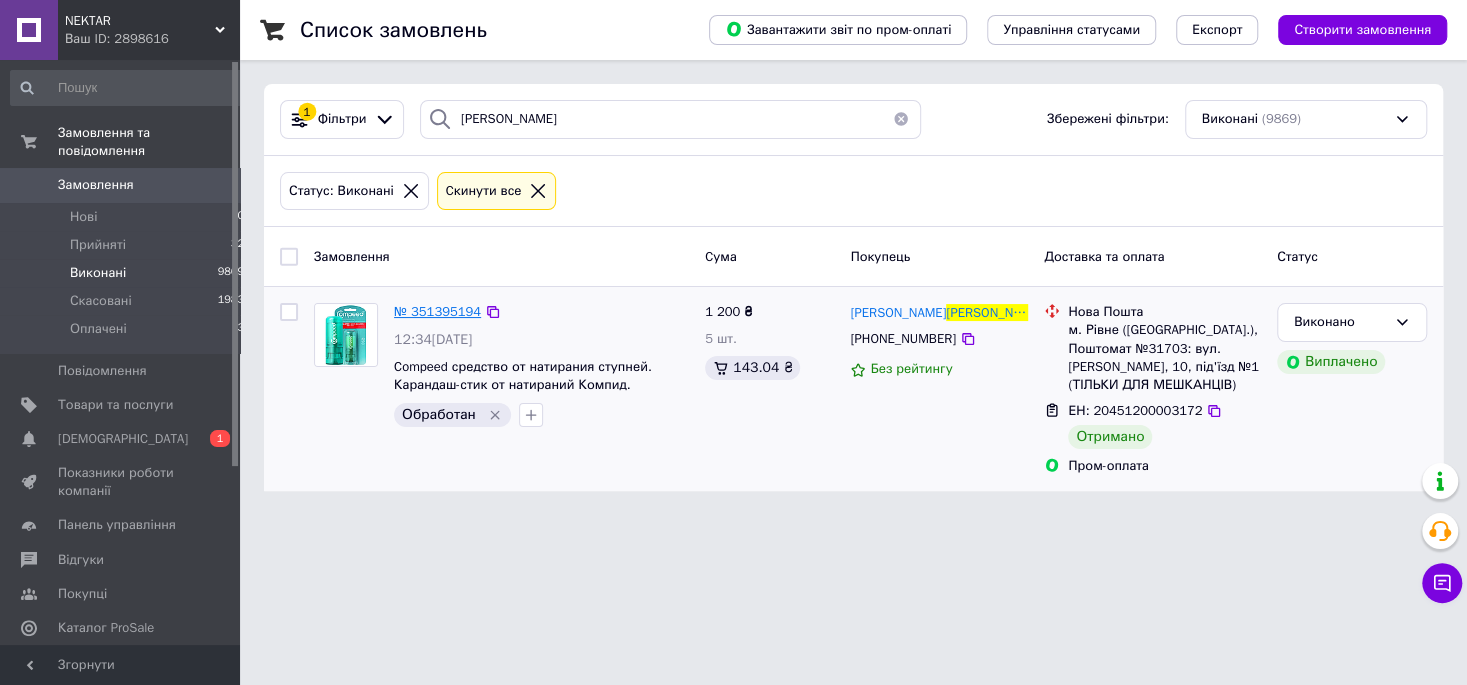 click on "№ 351395194" at bounding box center [437, 311] 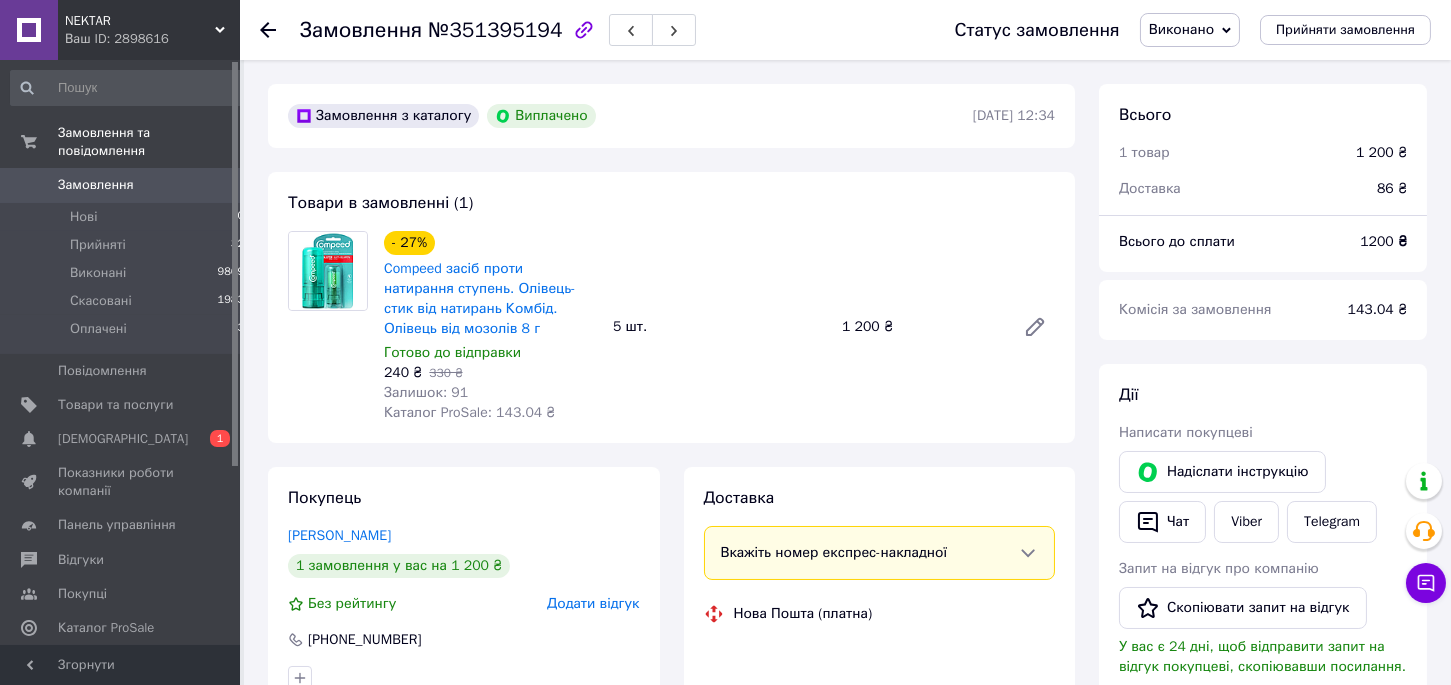 scroll, scrollTop: 156, scrollLeft: 0, axis: vertical 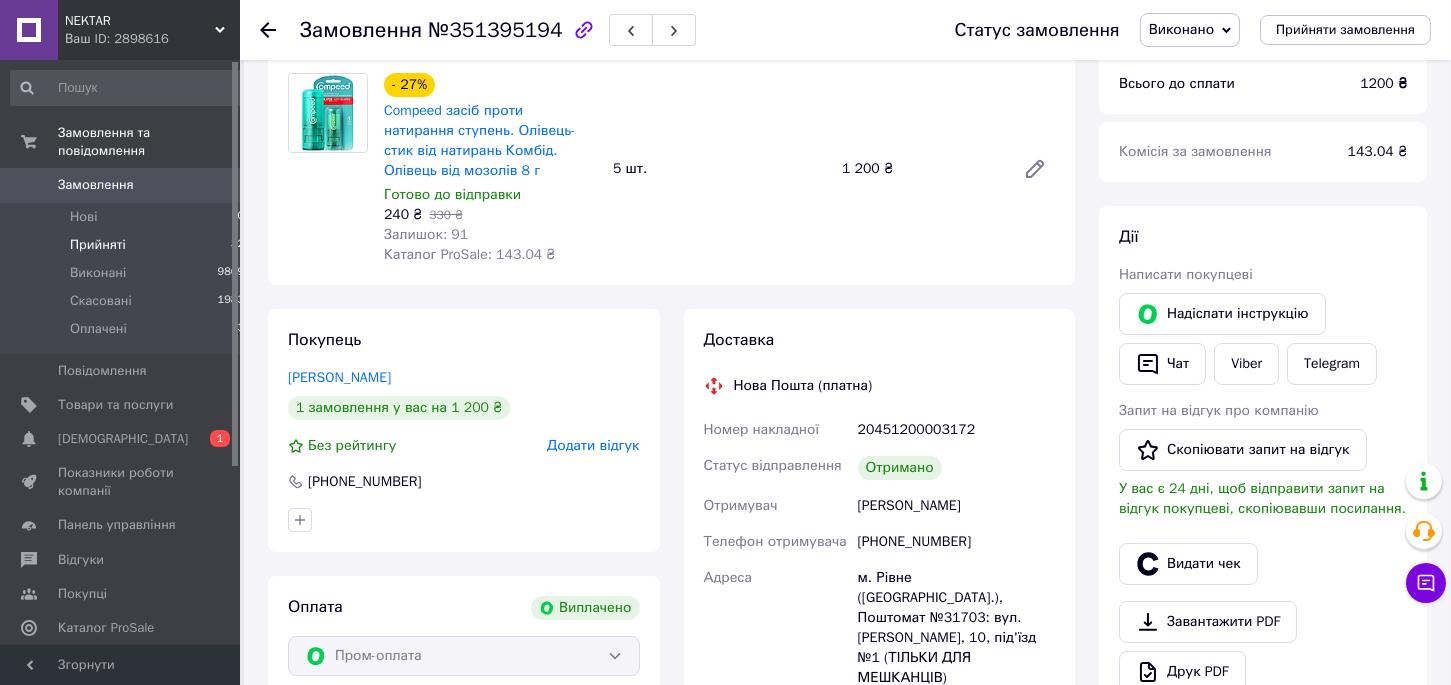click on "Прийняті" at bounding box center [98, 245] 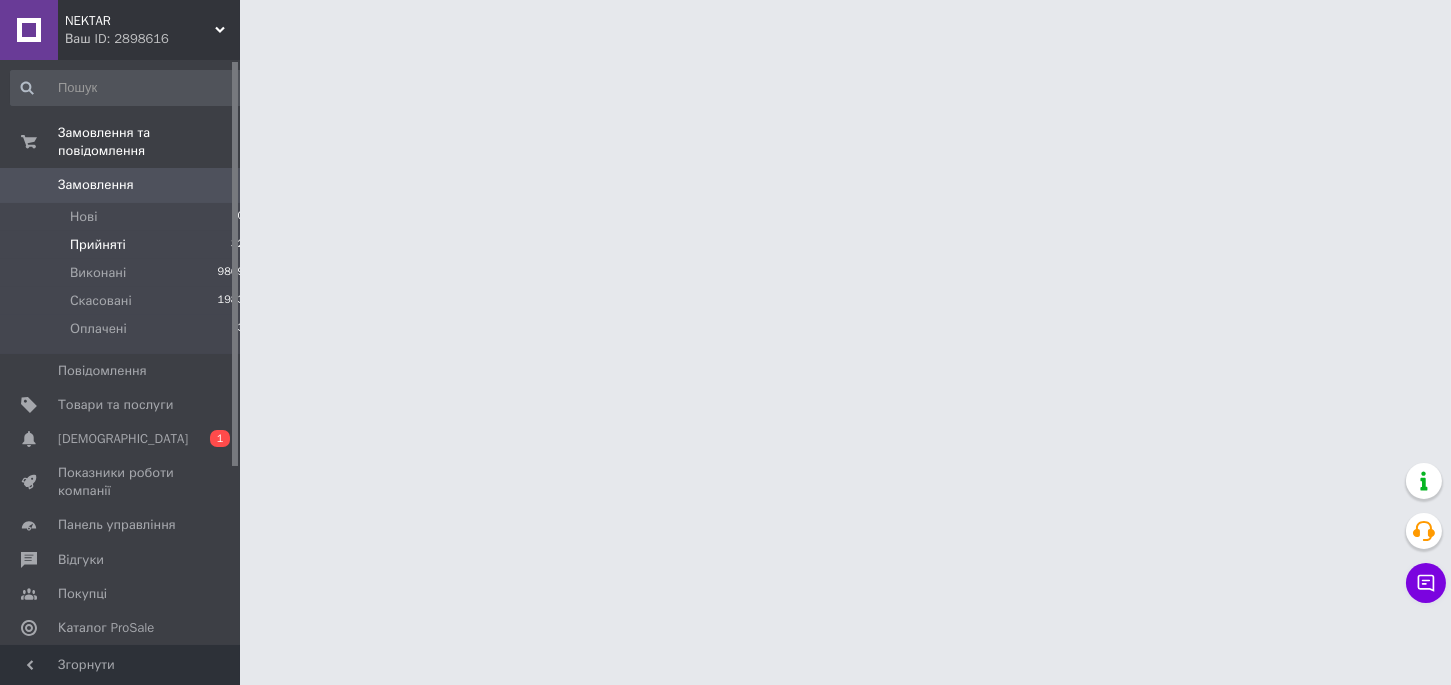 scroll, scrollTop: 0, scrollLeft: 0, axis: both 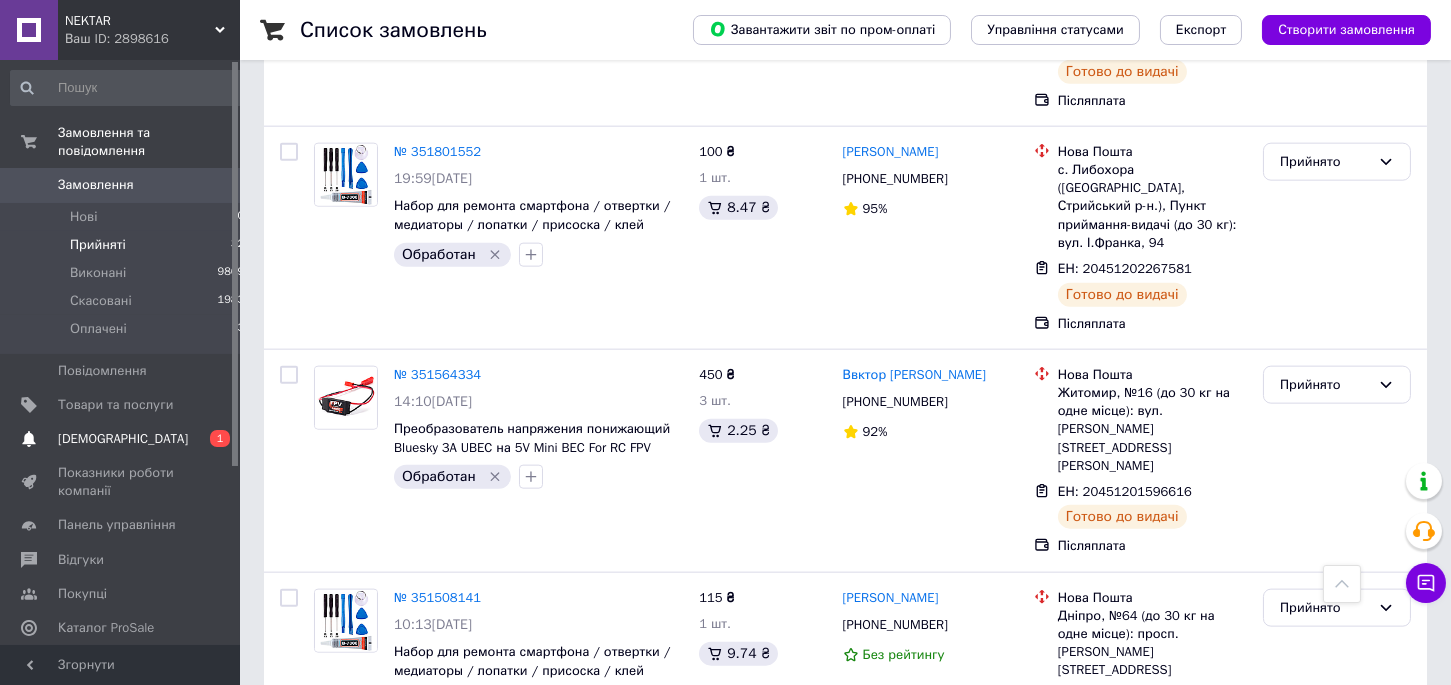 click on "[DEMOGRAPHIC_DATA]" at bounding box center (123, 439) 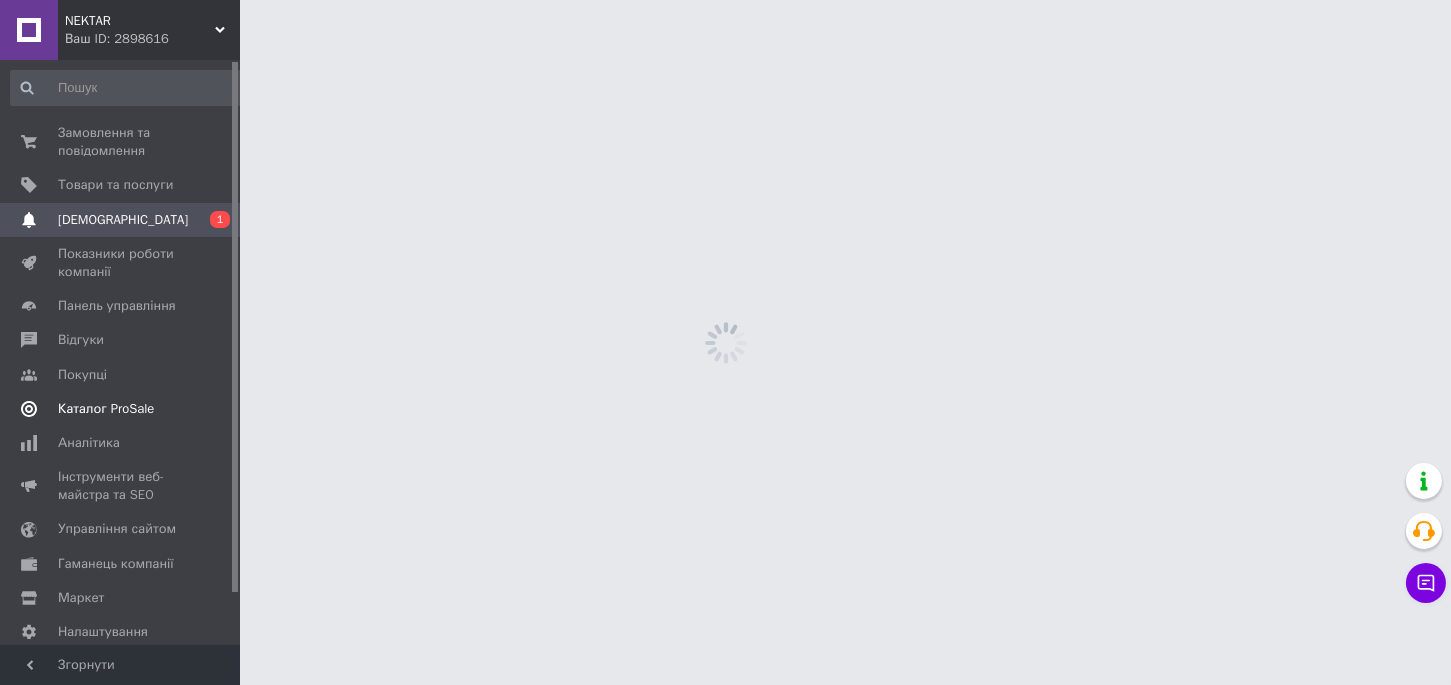 scroll, scrollTop: 0, scrollLeft: 0, axis: both 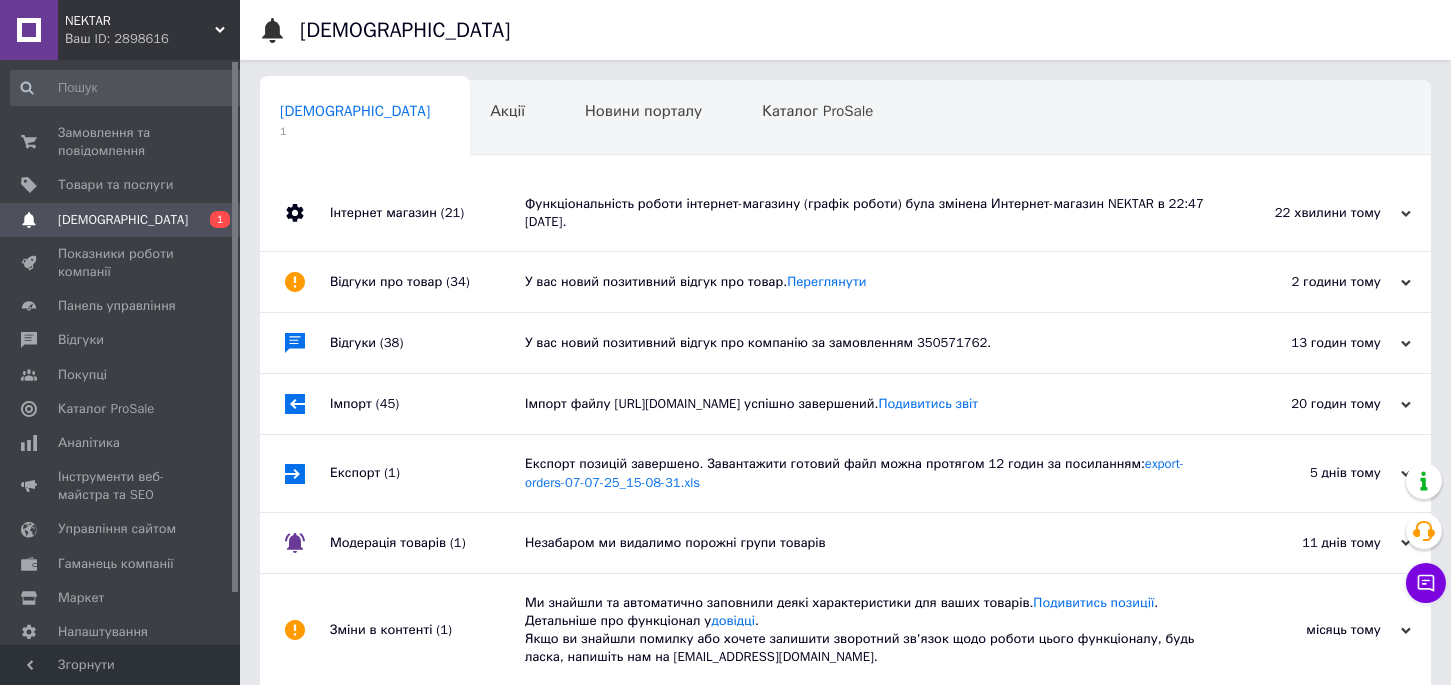 click on "Інтернет магазин   (21)" at bounding box center (427, 213) 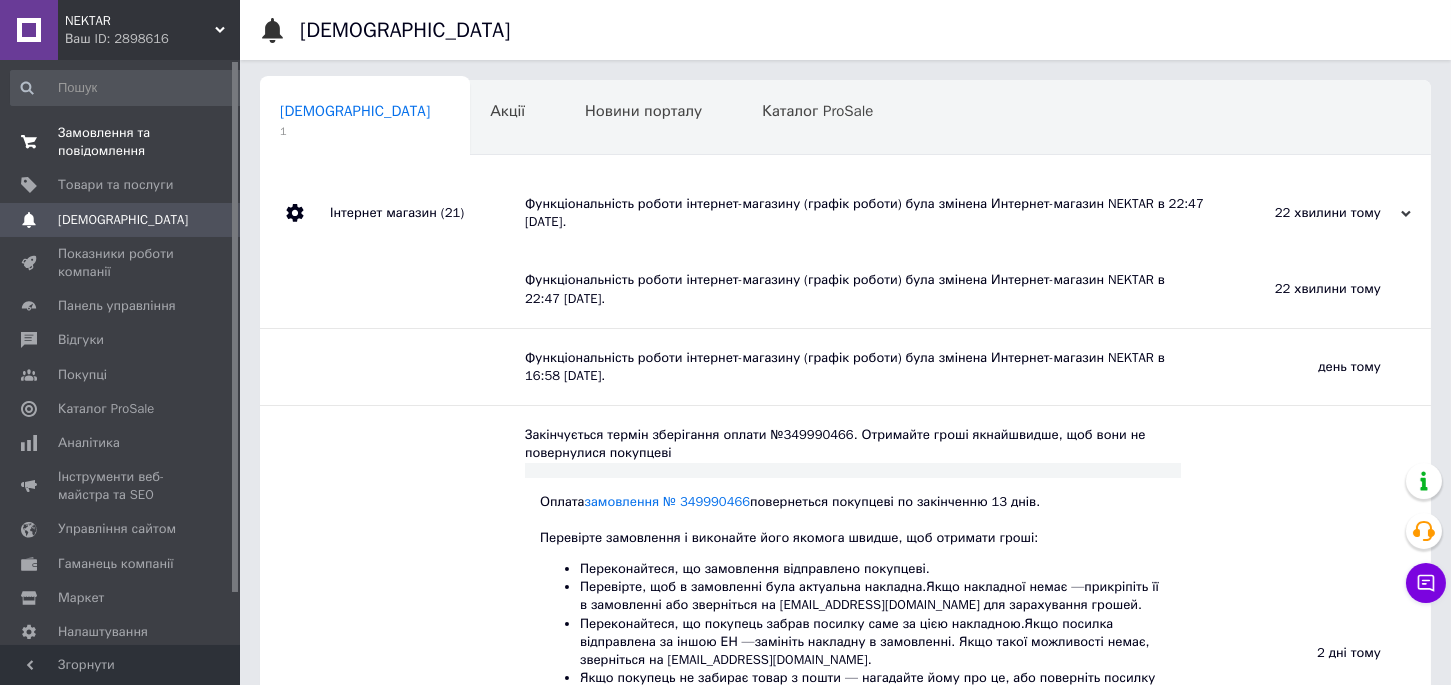 click on "Замовлення та повідомлення" at bounding box center [121, 142] 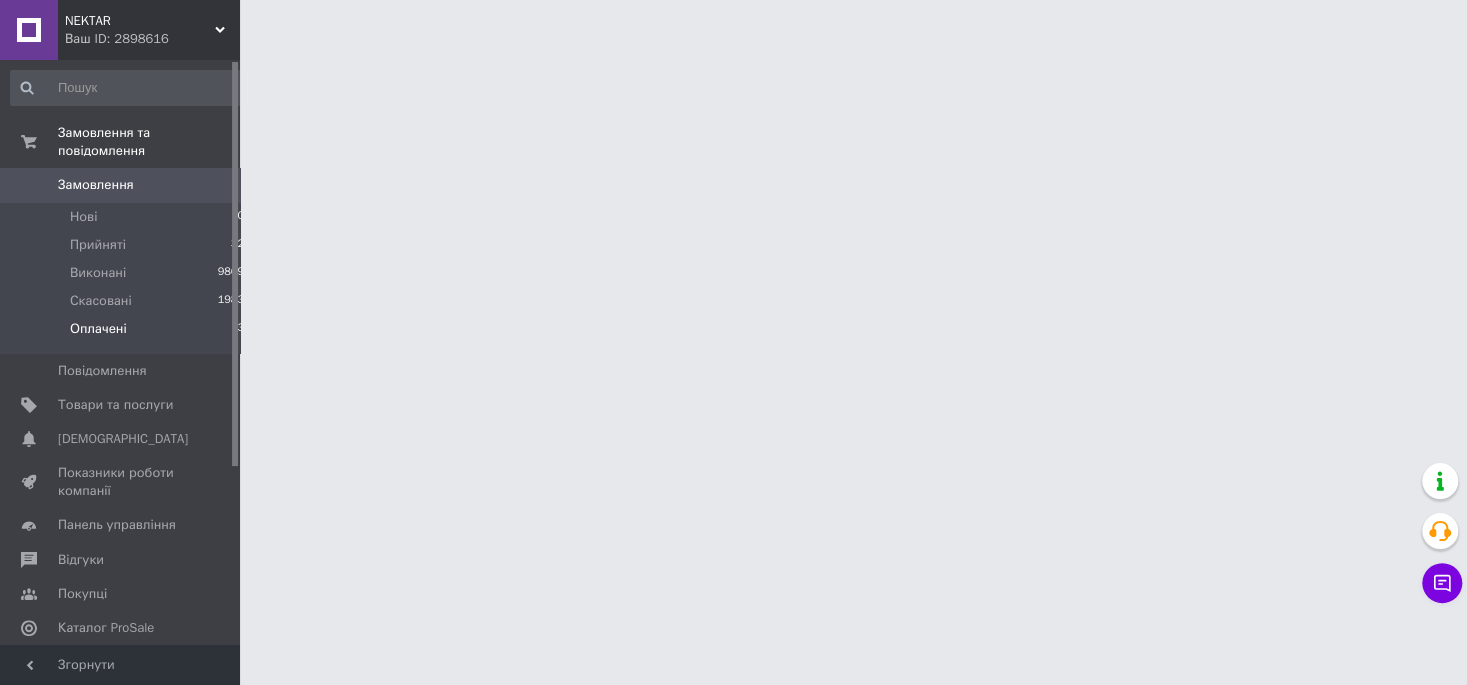 click on "Оплачені" at bounding box center (98, 329) 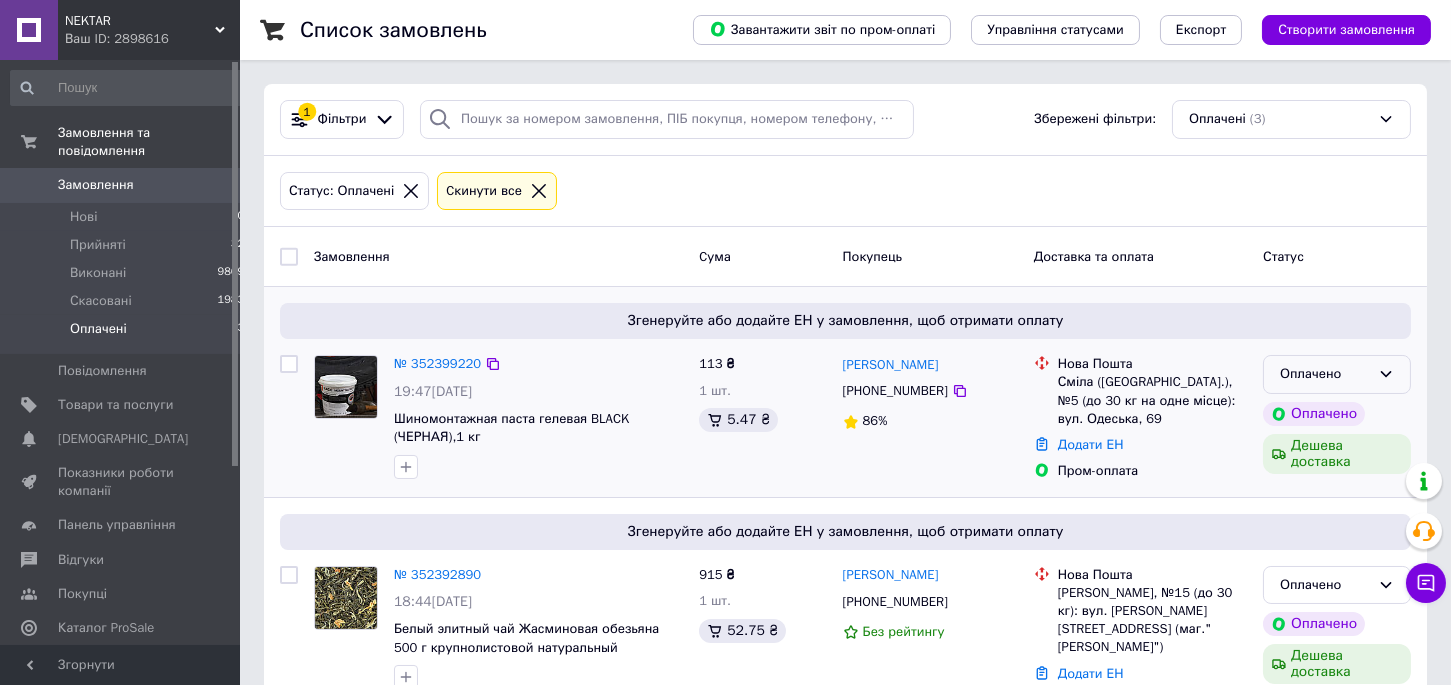 click on "Оплачено" at bounding box center (1325, 374) 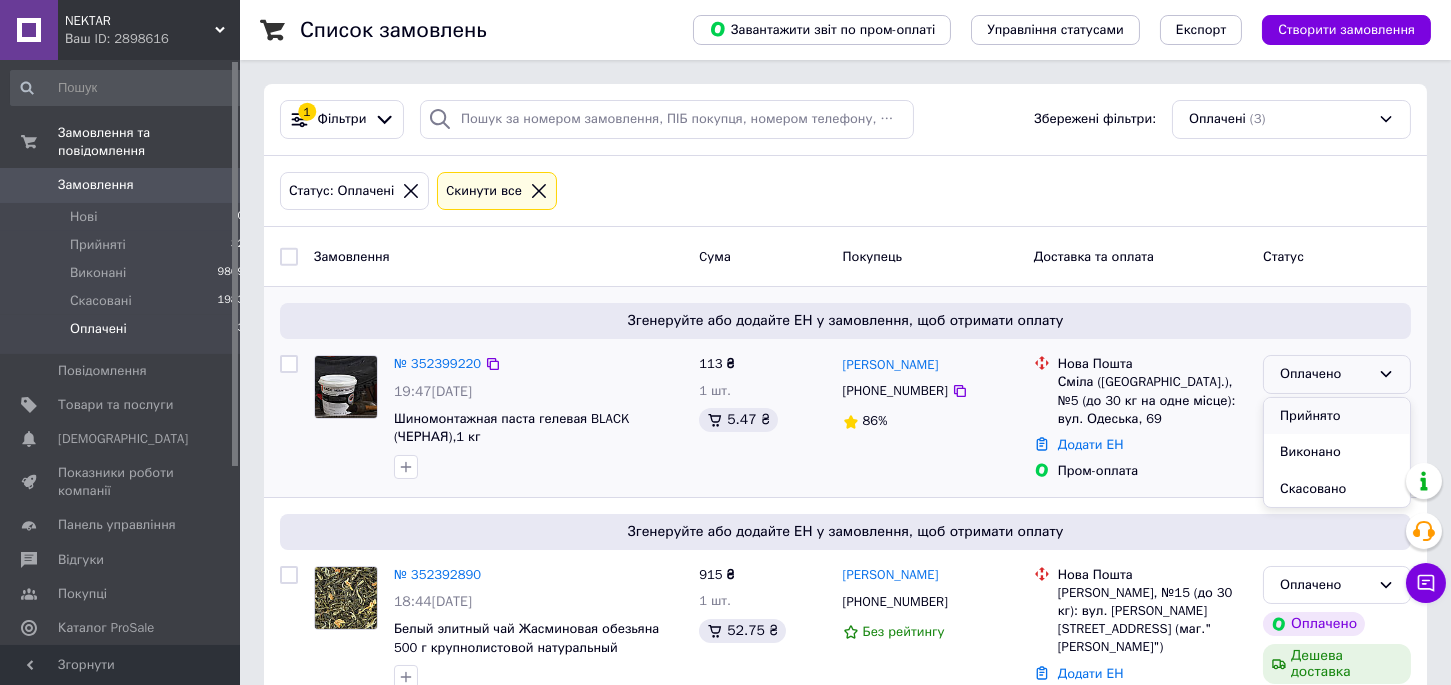 click on "Прийнято" at bounding box center [1337, 416] 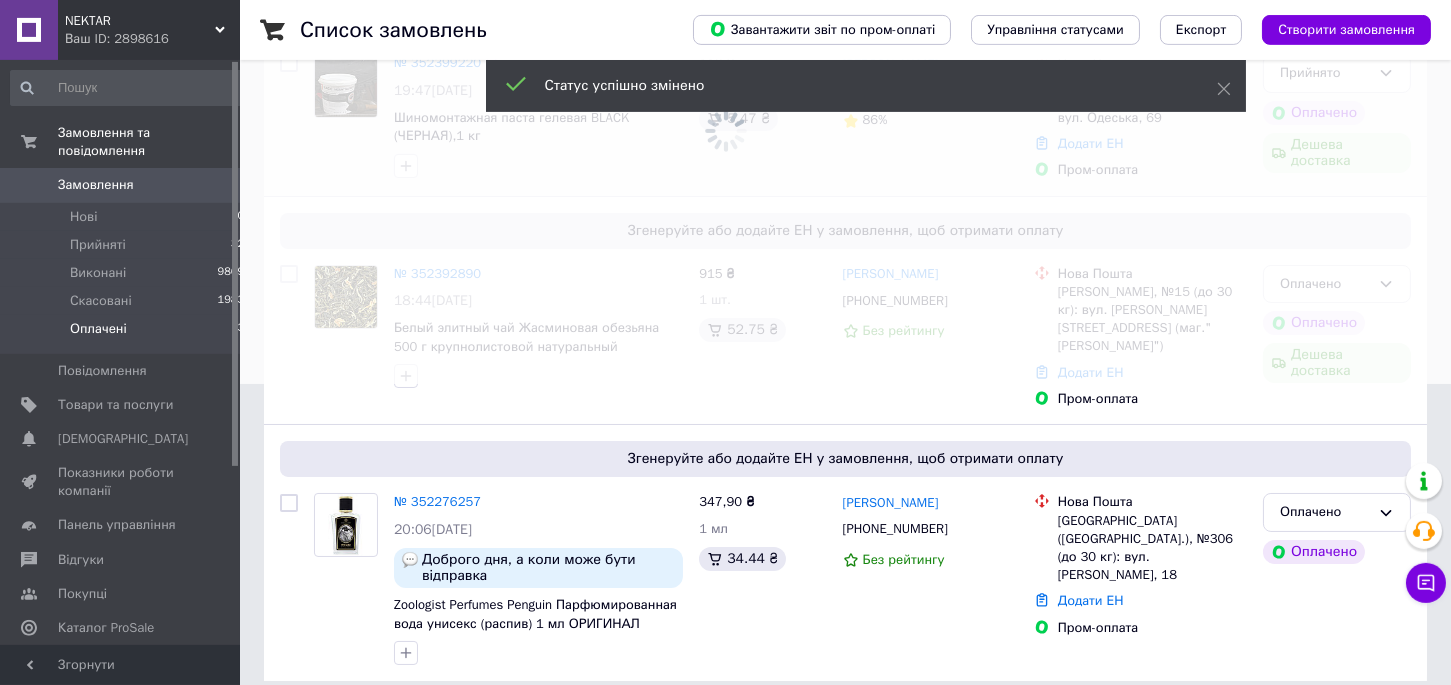 scroll, scrollTop: 302, scrollLeft: 0, axis: vertical 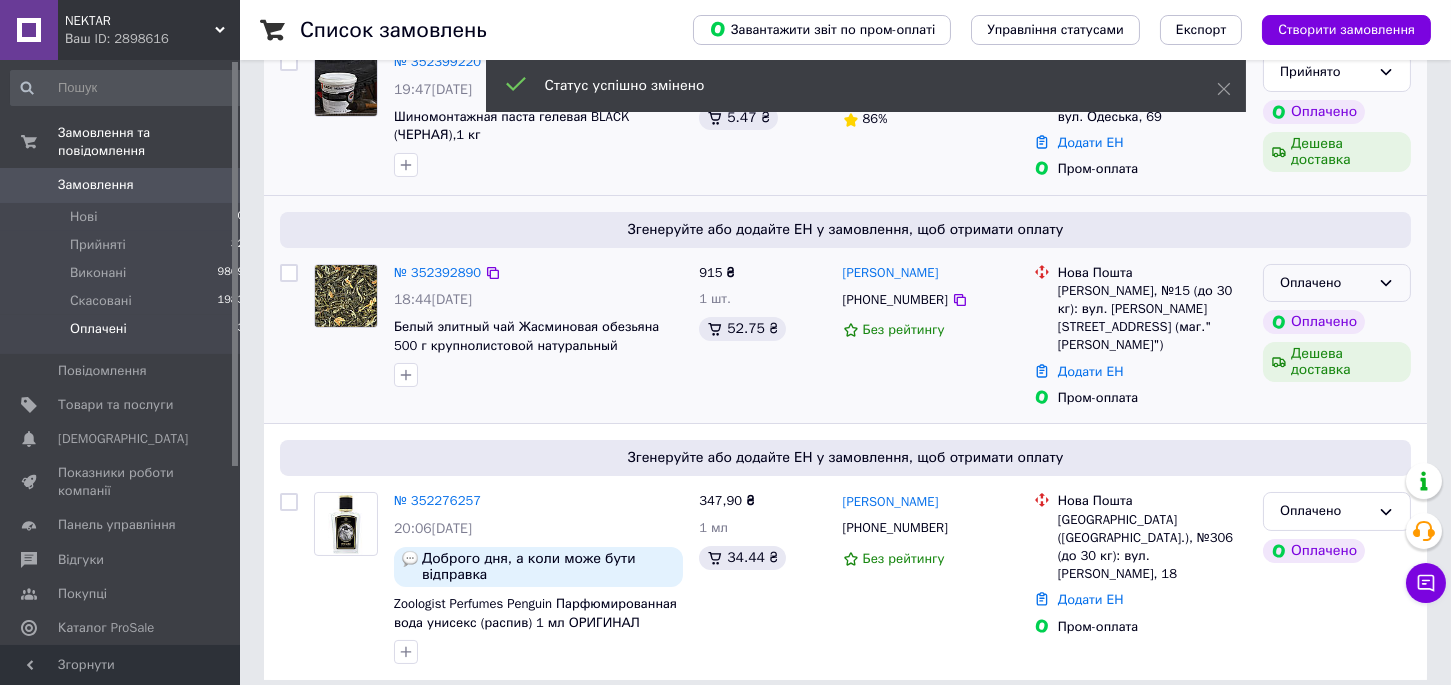 click on "Оплачено" at bounding box center (1337, 283) 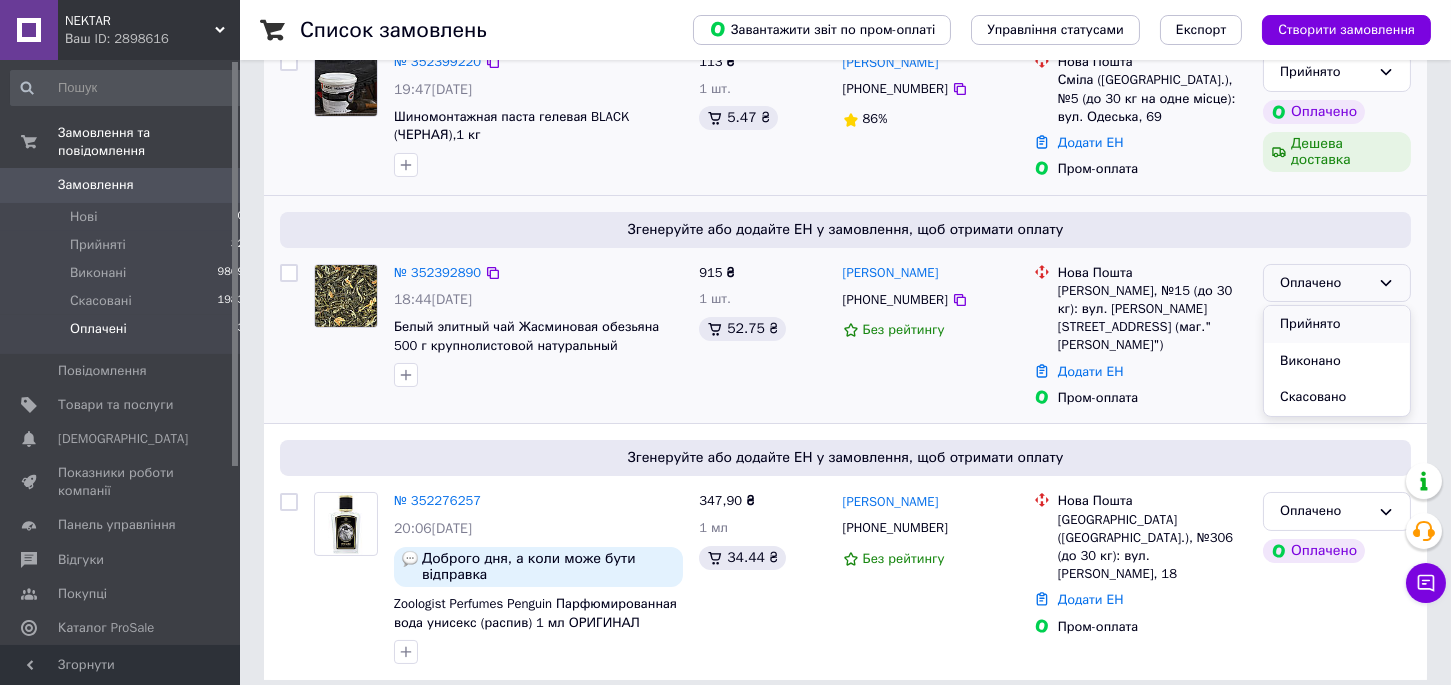 click on "Прийнято" at bounding box center (1337, 324) 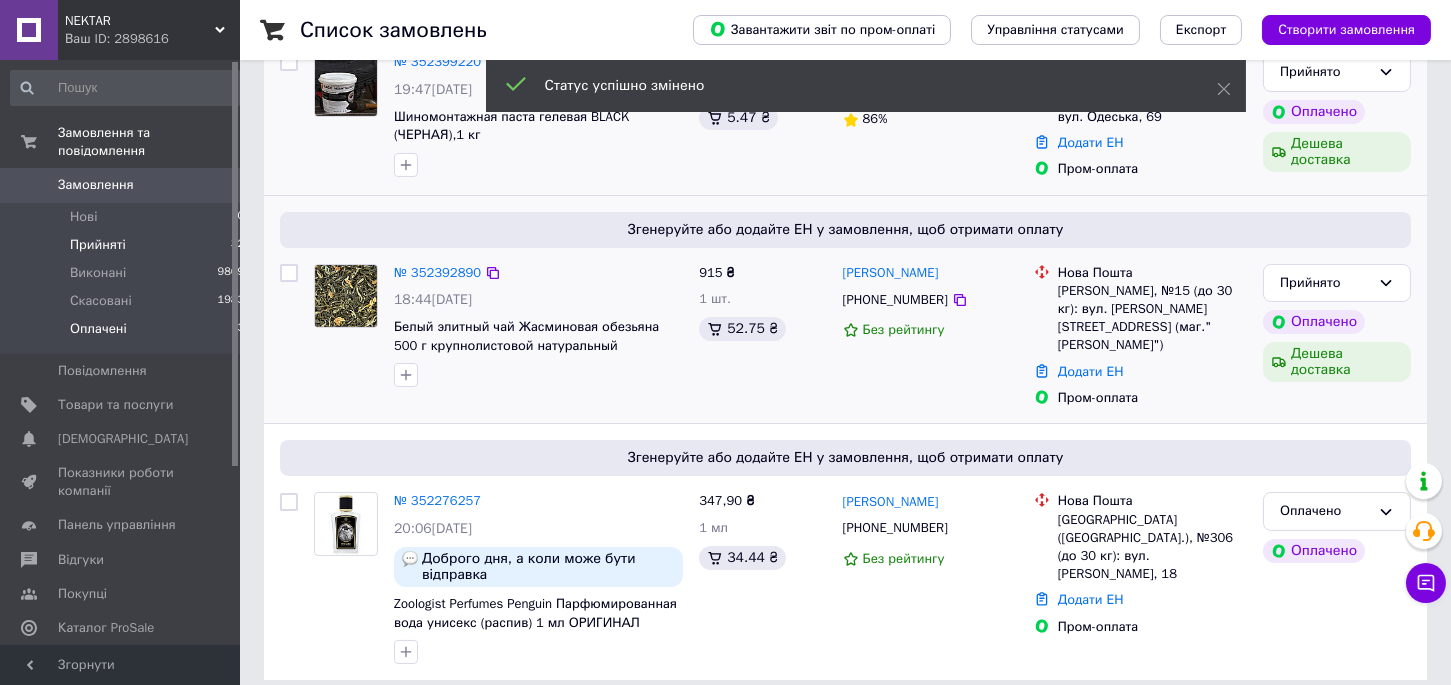 click on "Прийняті" at bounding box center [98, 245] 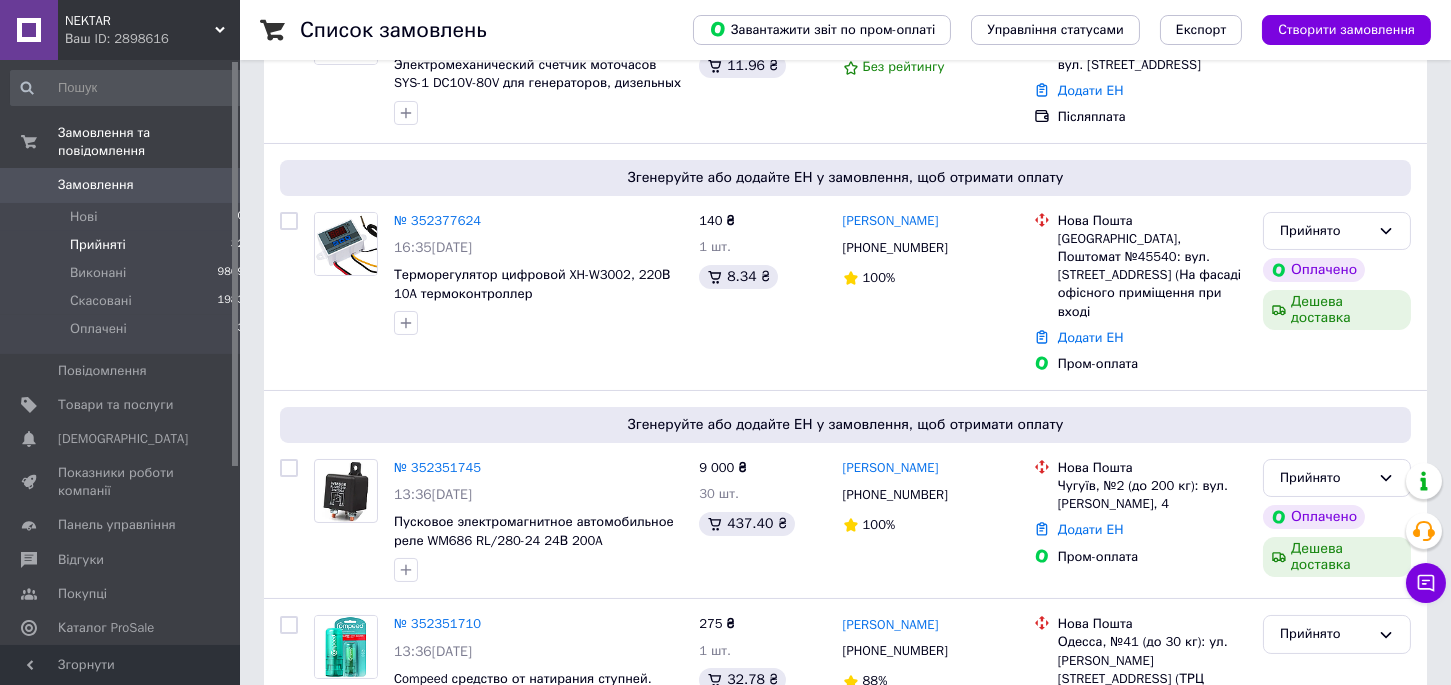 scroll, scrollTop: 0, scrollLeft: 0, axis: both 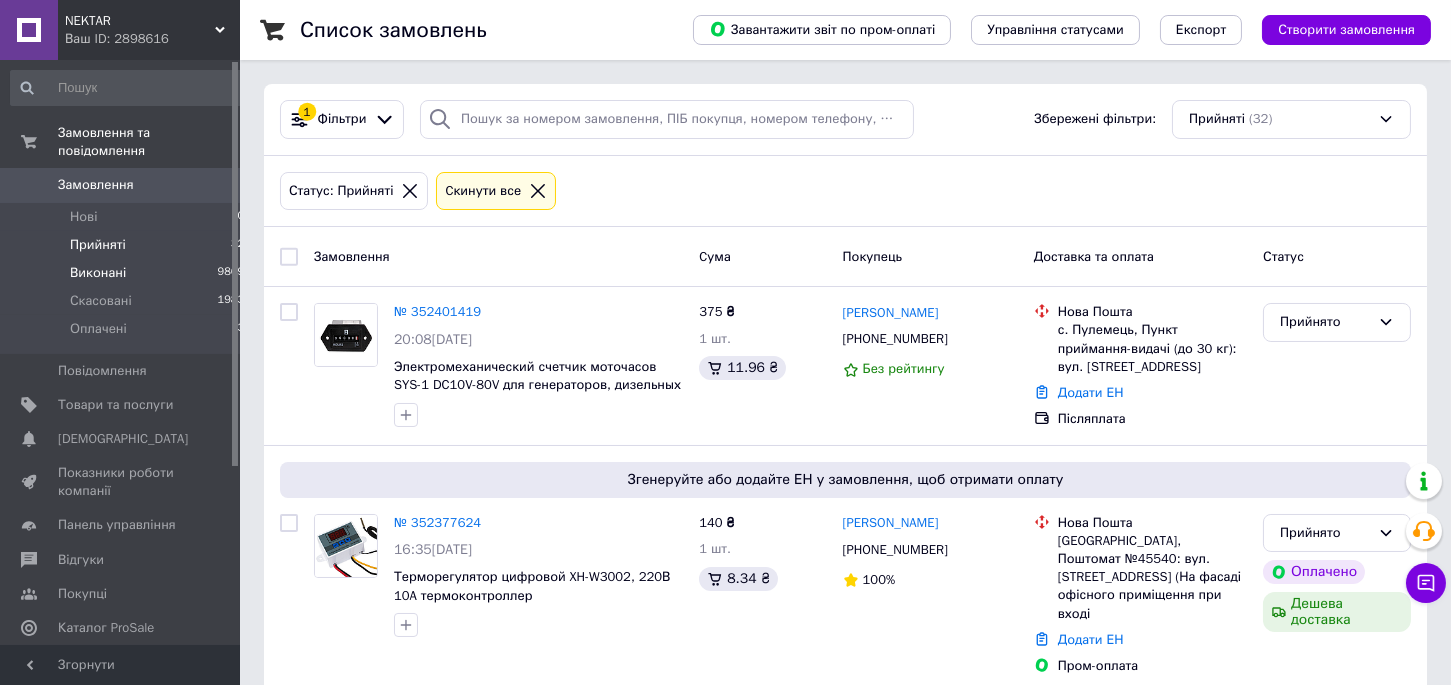 click on "Виконані" at bounding box center [98, 273] 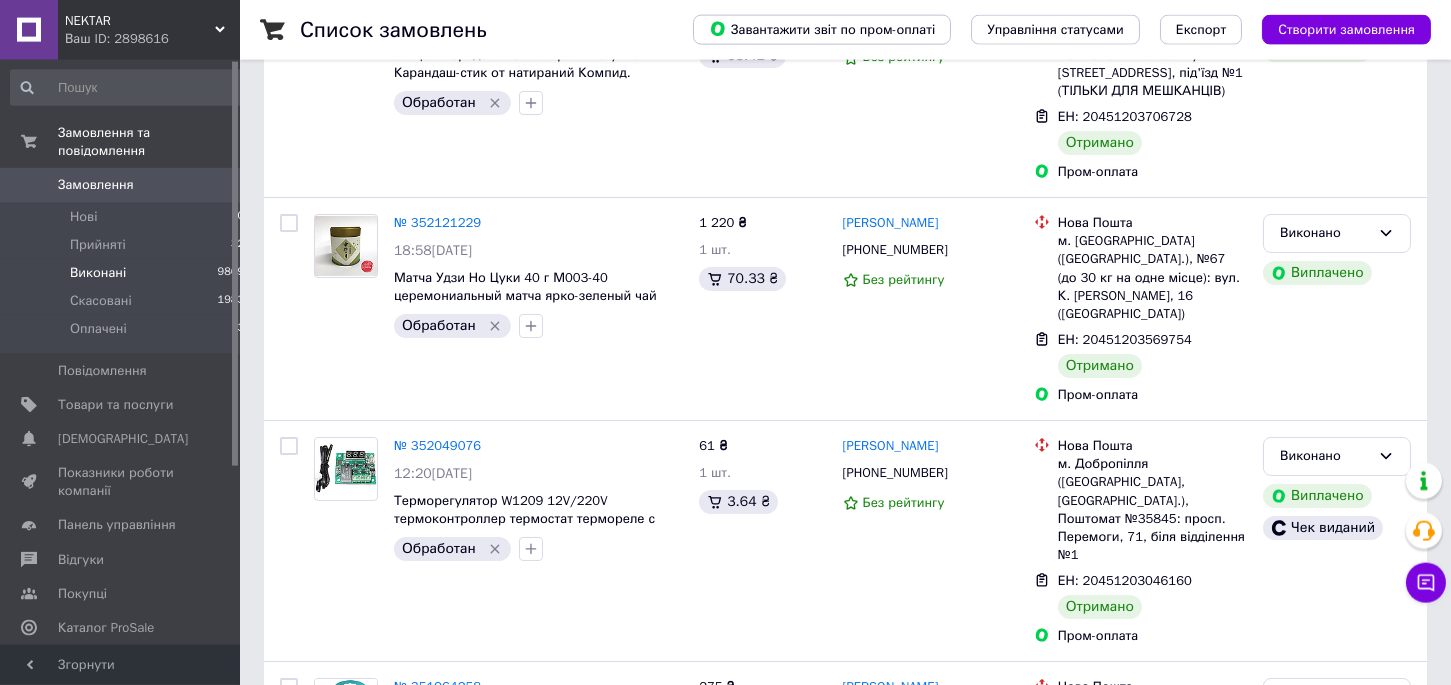 scroll, scrollTop: 366, scrollLeft: 0, axis: vertical 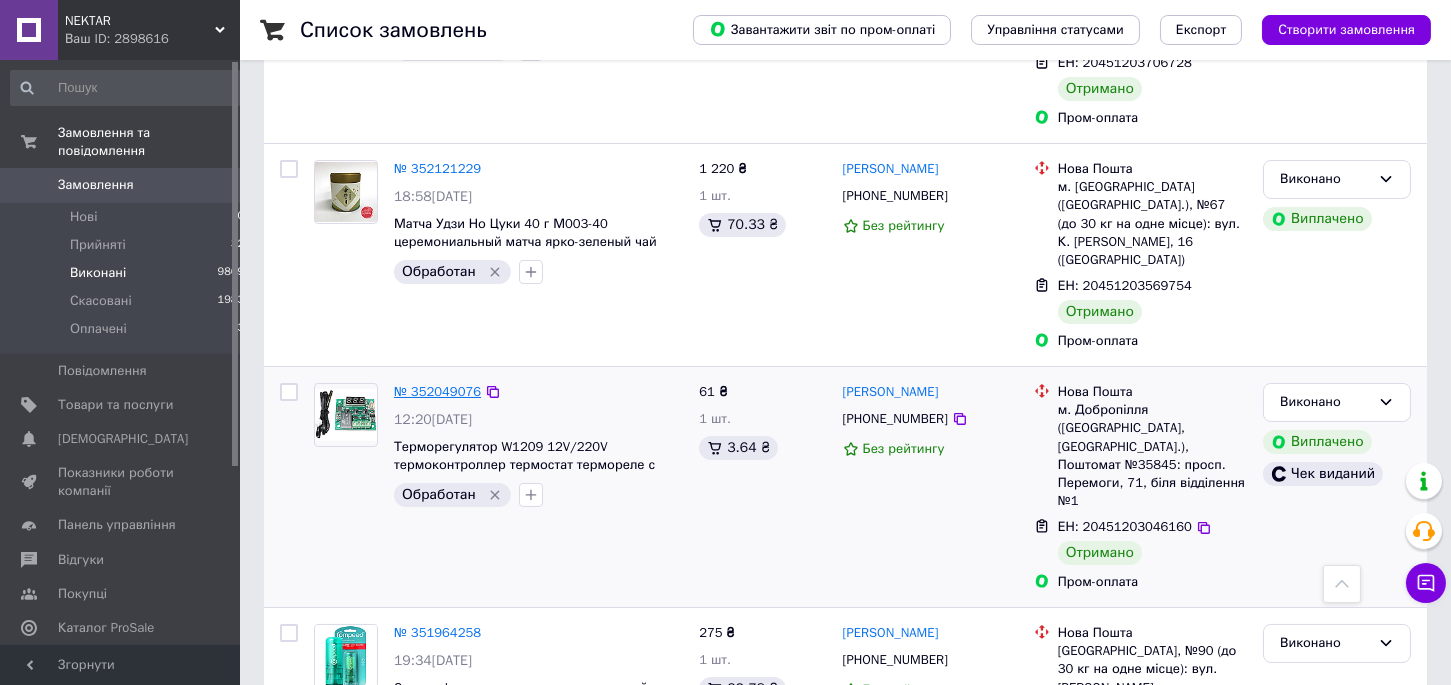 click on "№ 352049076" at bounding box center [437, 391] 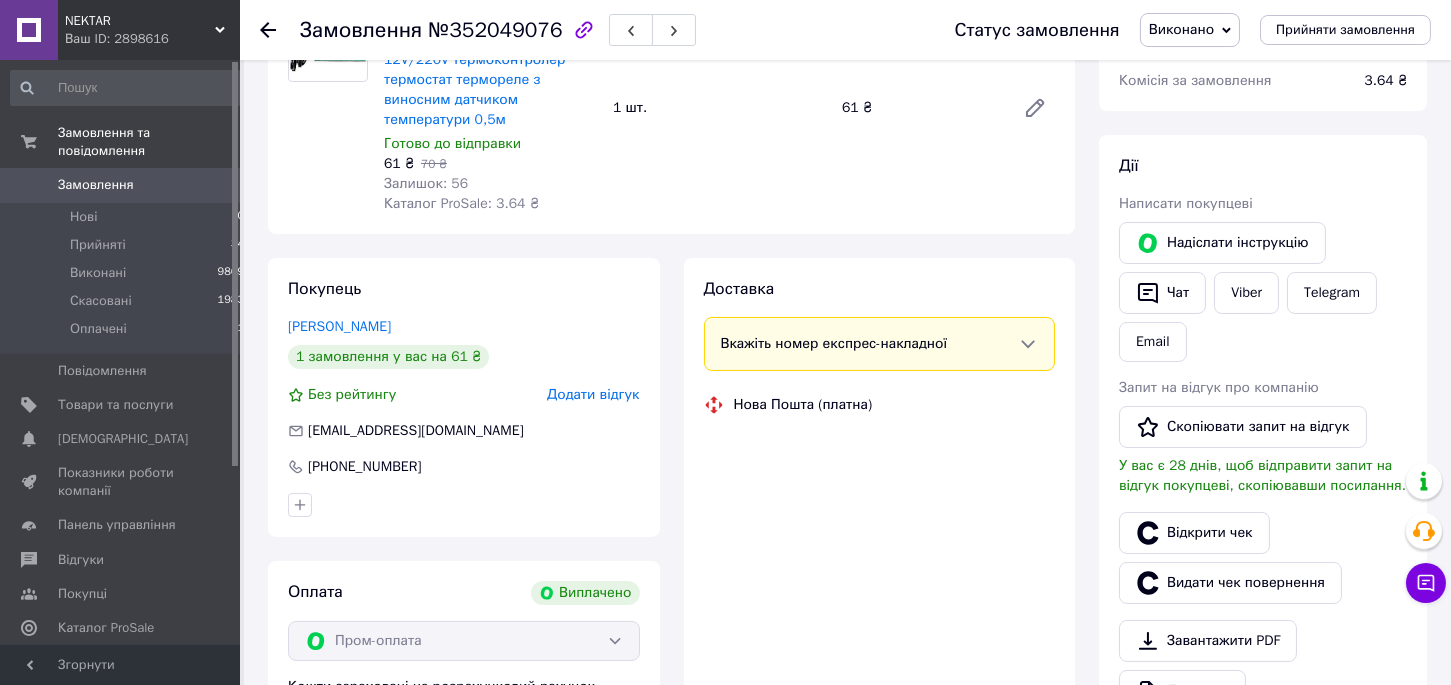 scroll, scrollTop: 538, scrollLeft: 0, axis: vertical 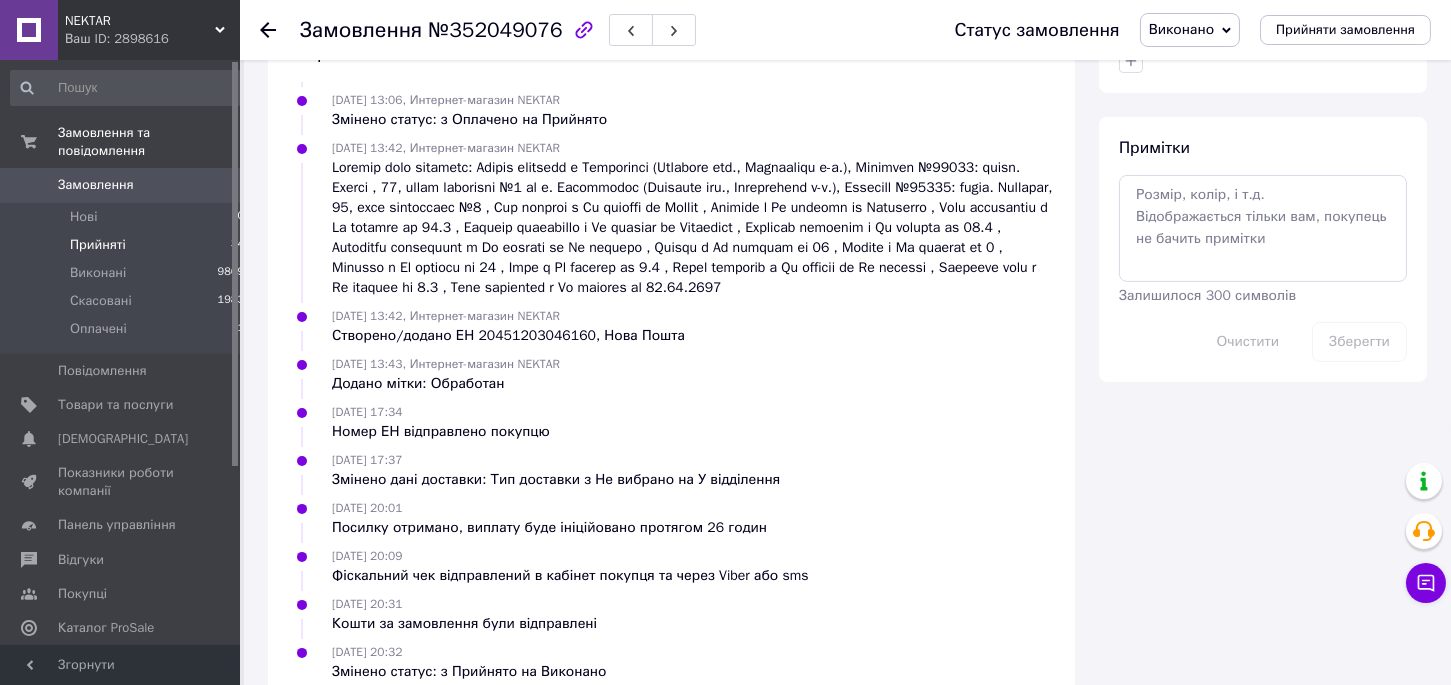 click on "Прийняті" at bounding box center [98, 245] 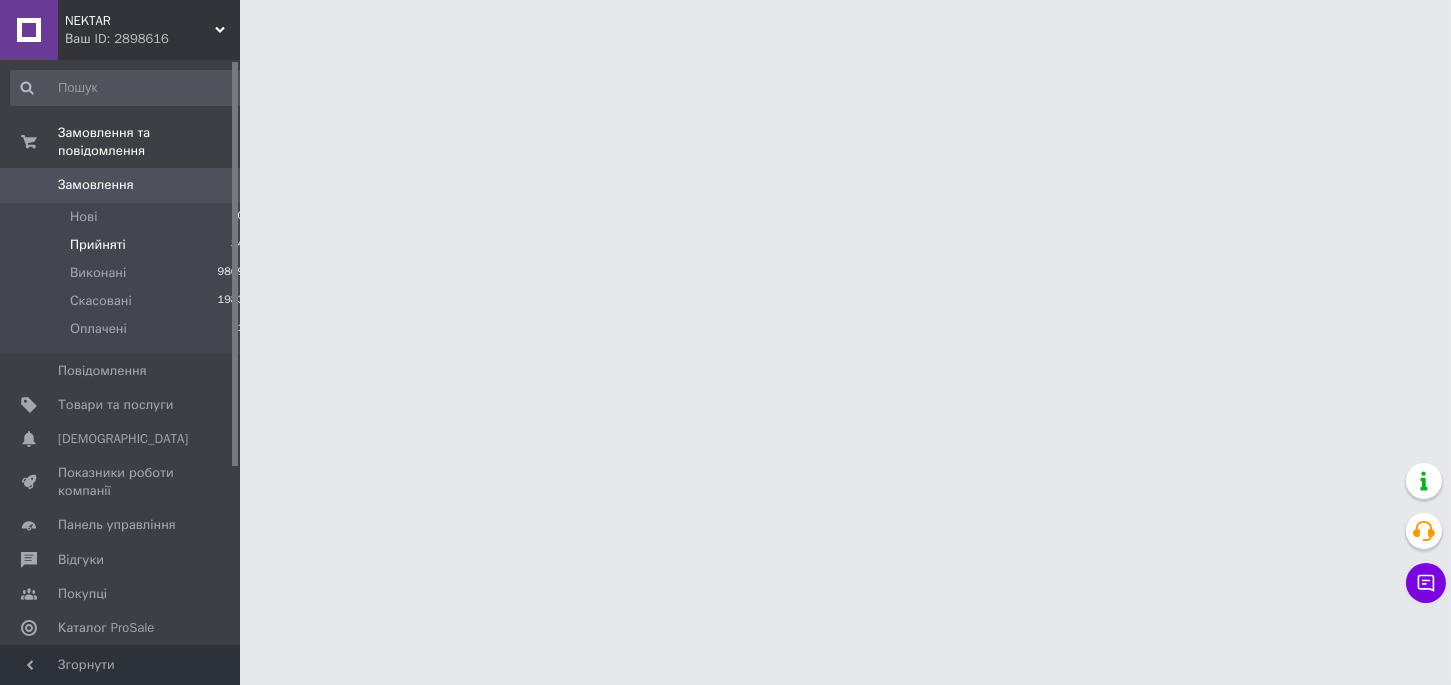 scroll, scrollTop: 0, scrollLeft: 0, axis: both 